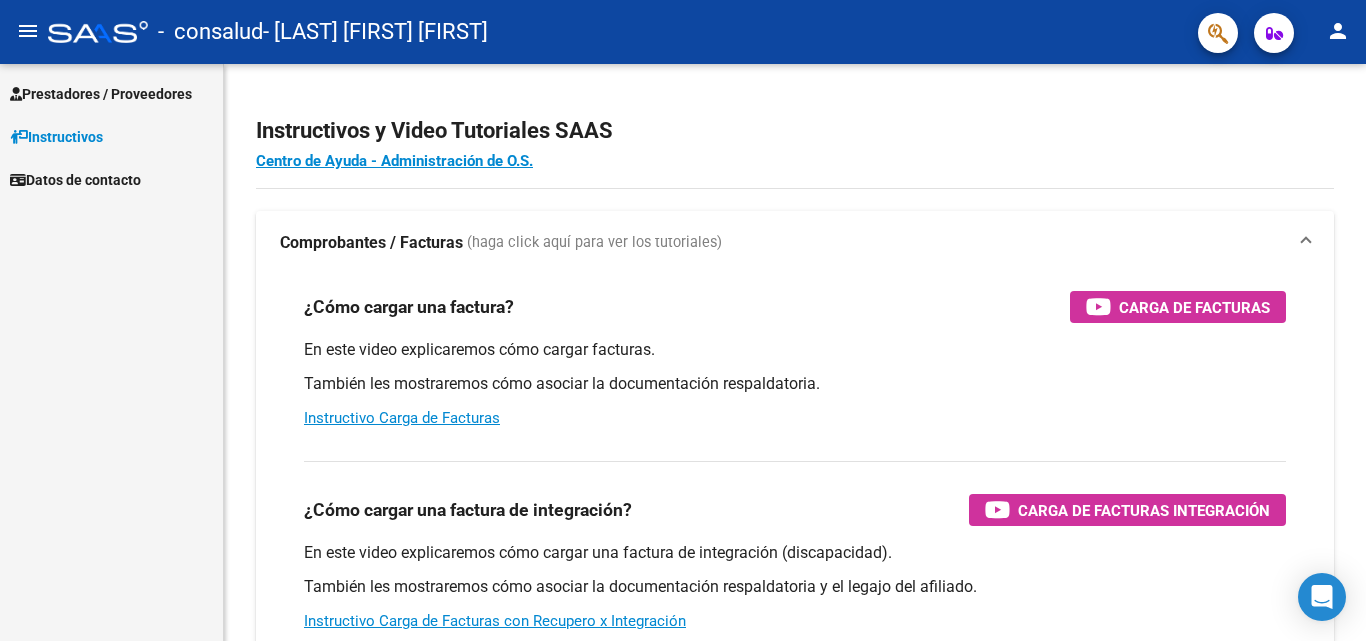 scroll, scrollTop: 0, scrollLeft: 0, axis: both 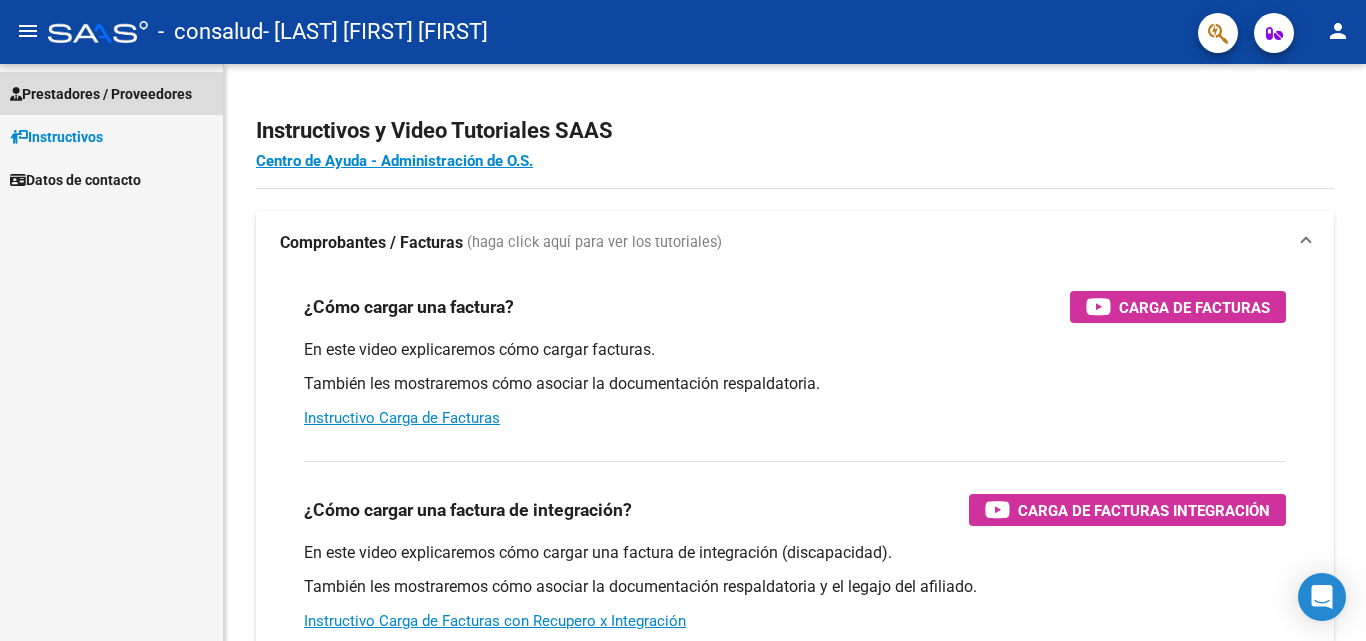 click on "Prestadores / Proveedores" at bounding box center (101, 94) 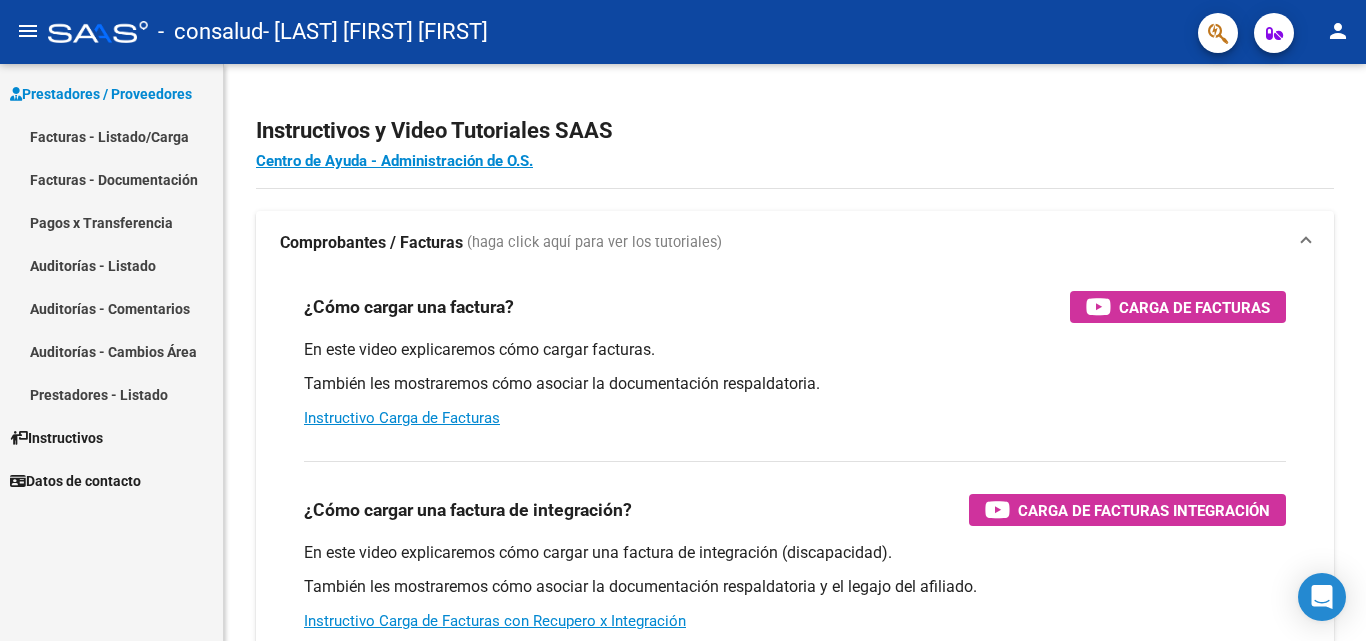 click on "Facturas - Listado/Carga" at bounding box center [111, 136] 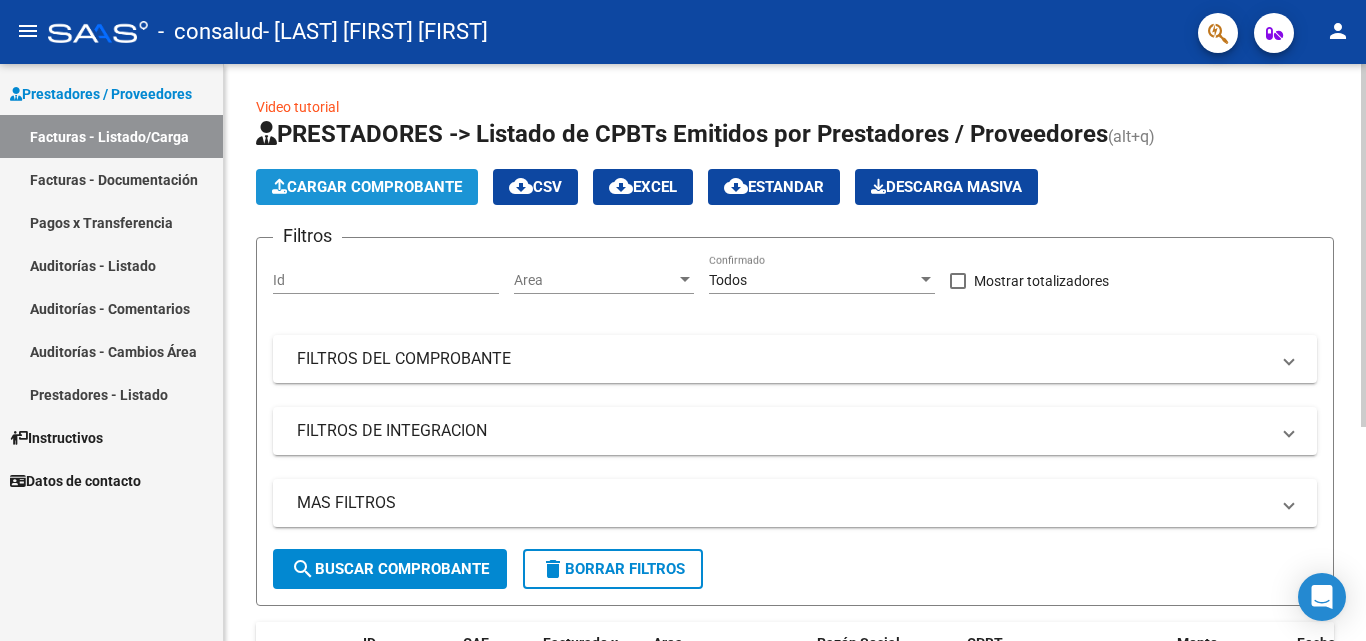 click on "Cargar Comprobante" 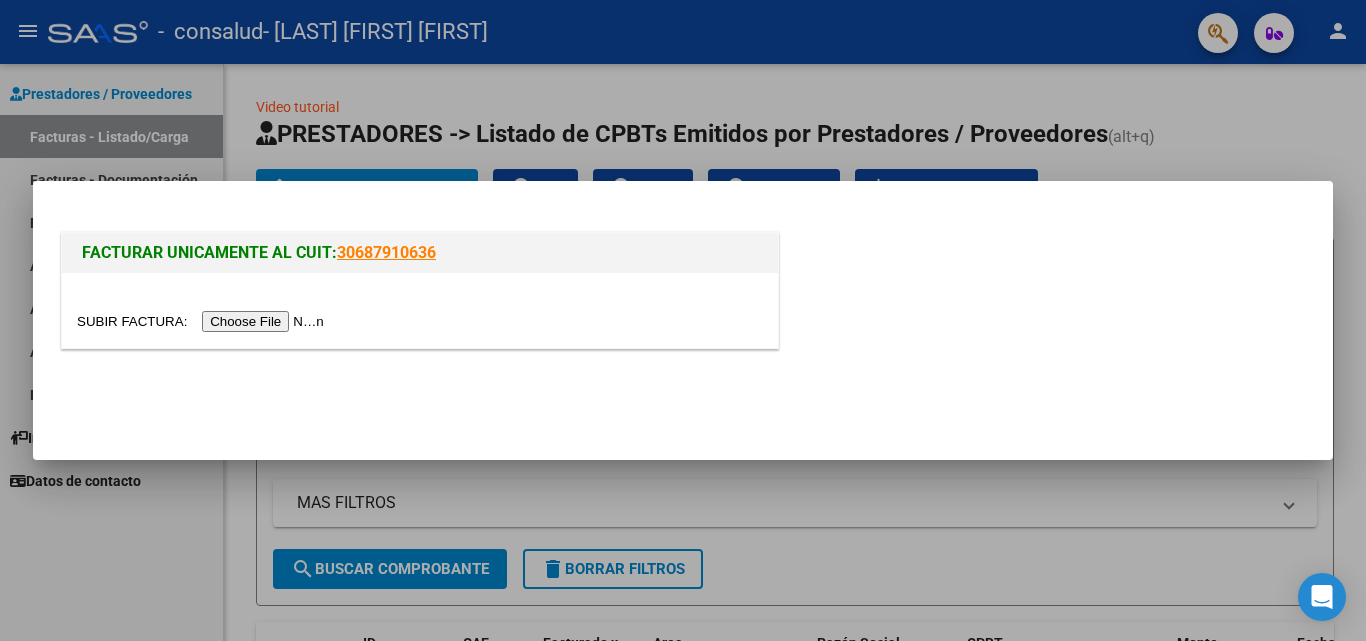 click at bounding box center [203, 321] 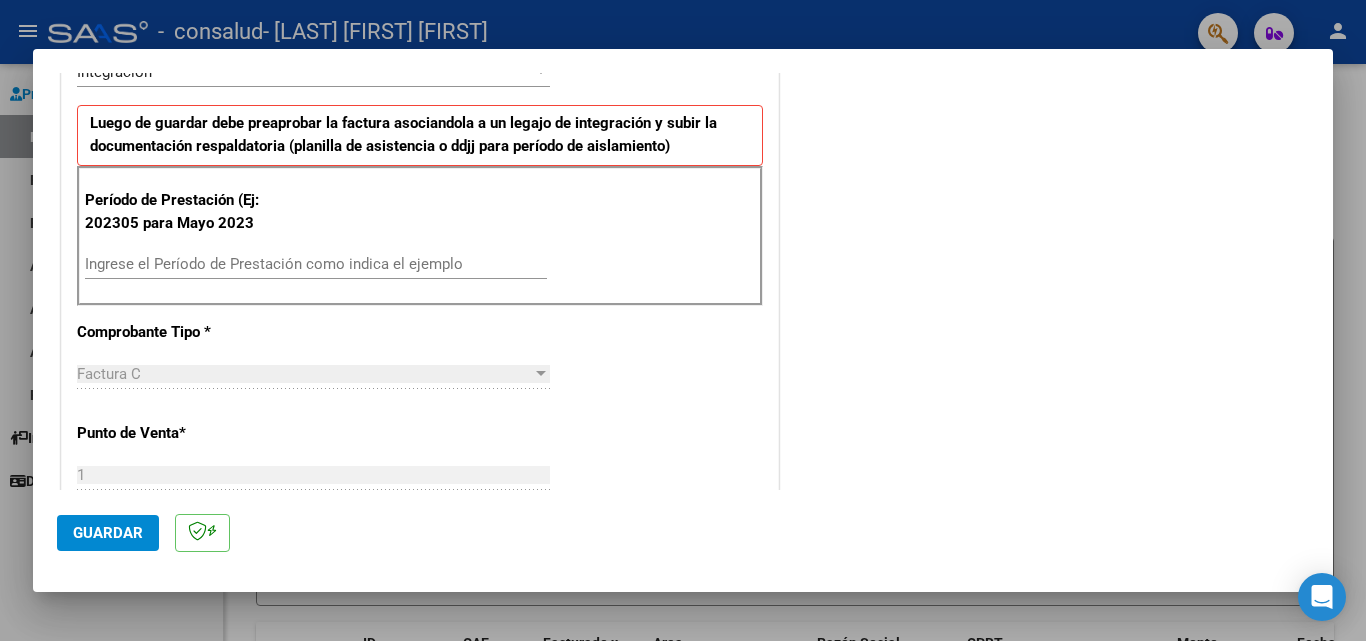 scroll, scrollTop: 500, scrollLeft: 0, axis: vertical 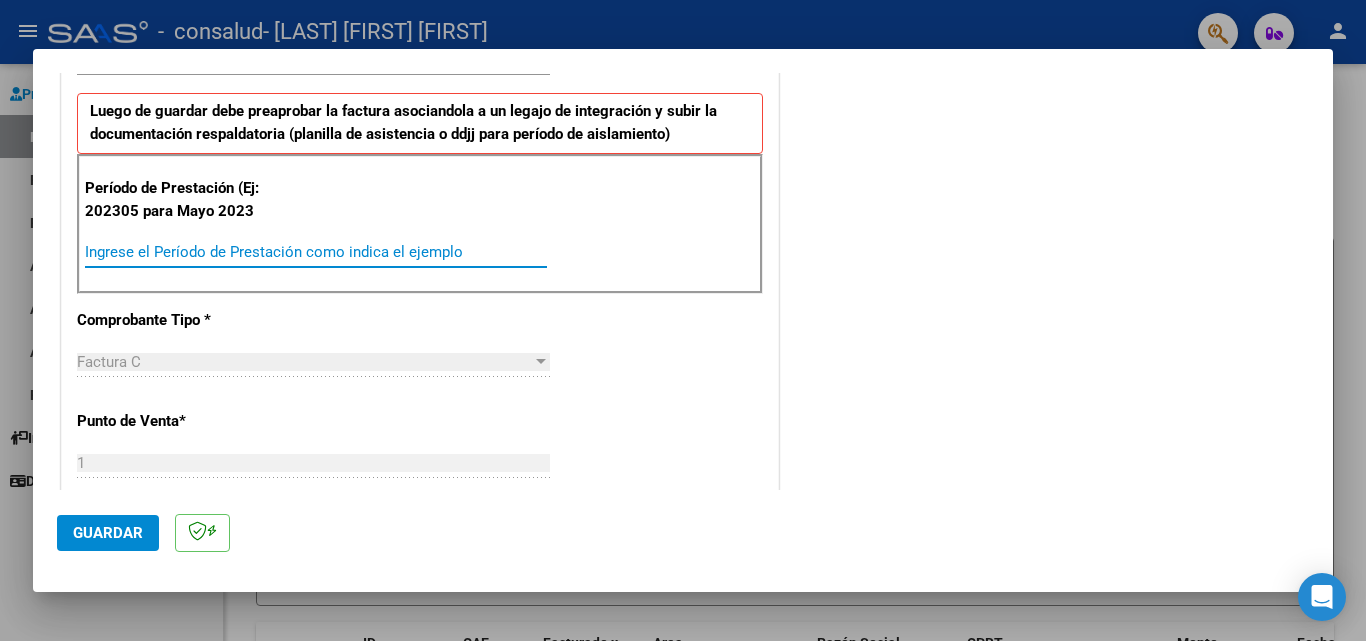 click on "Ingrese el Período de Prestación como indica el ejemplo" at bounding box center [316, 252] 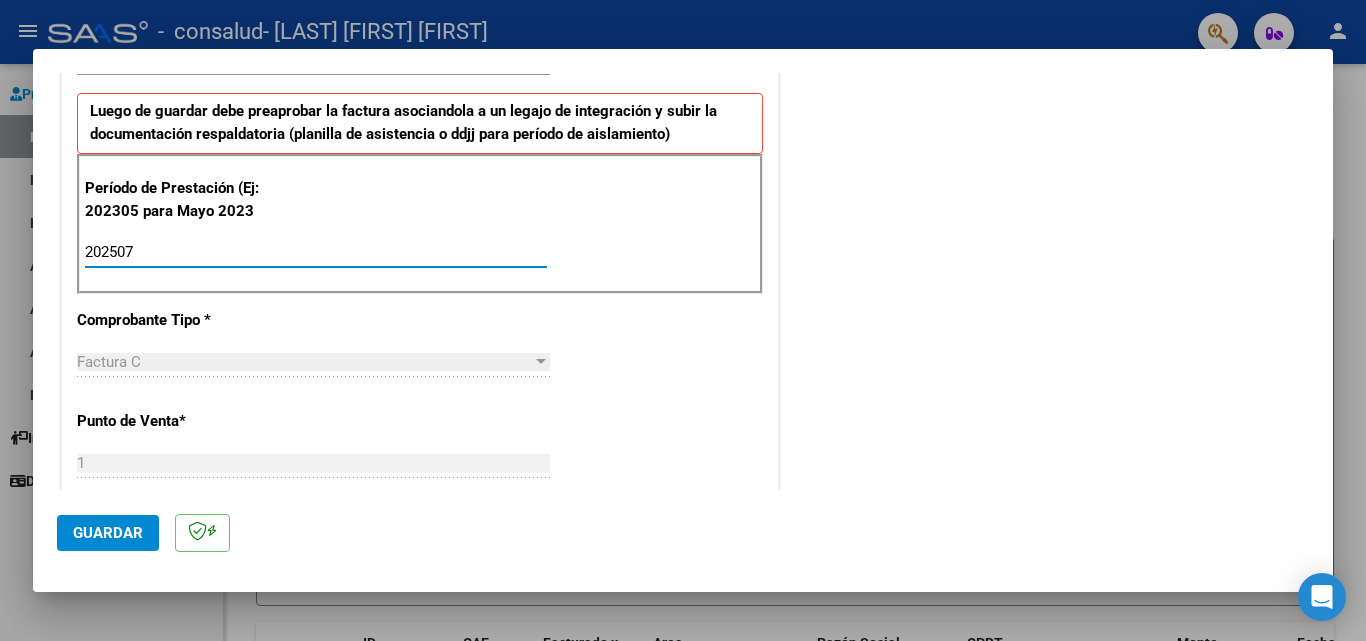 type on "202507" 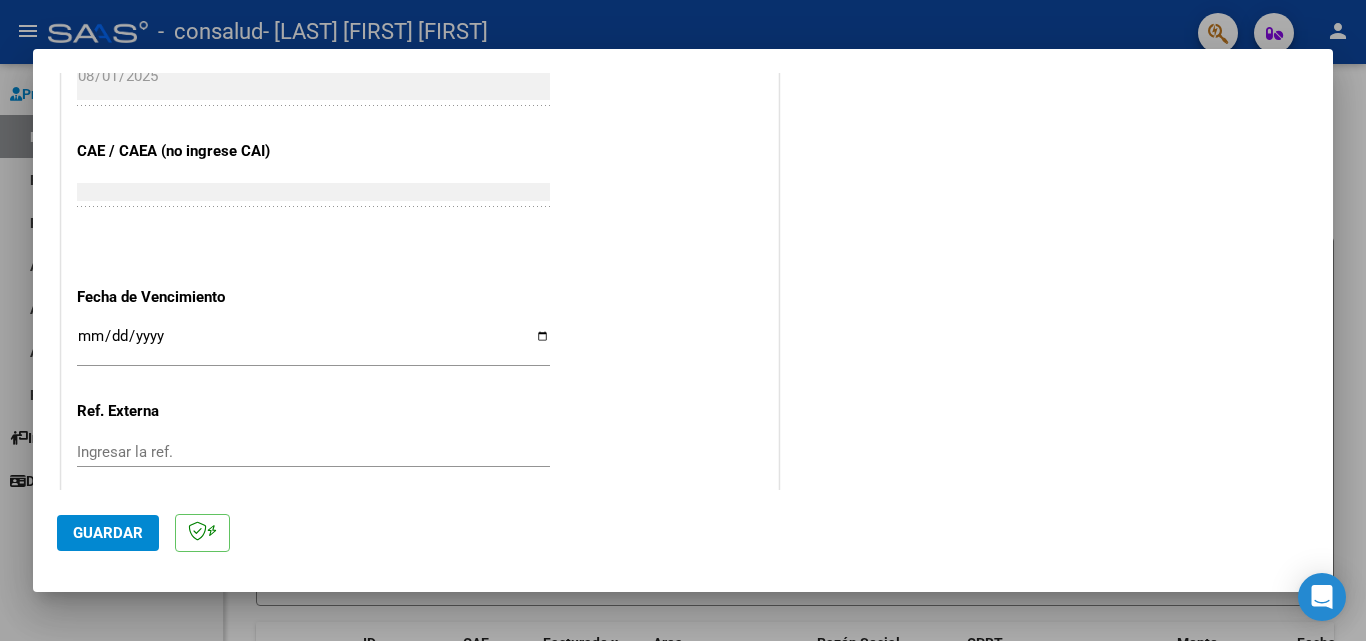 scroll, scrollTop: 1205, scrollLeft: 0, axis: vertical 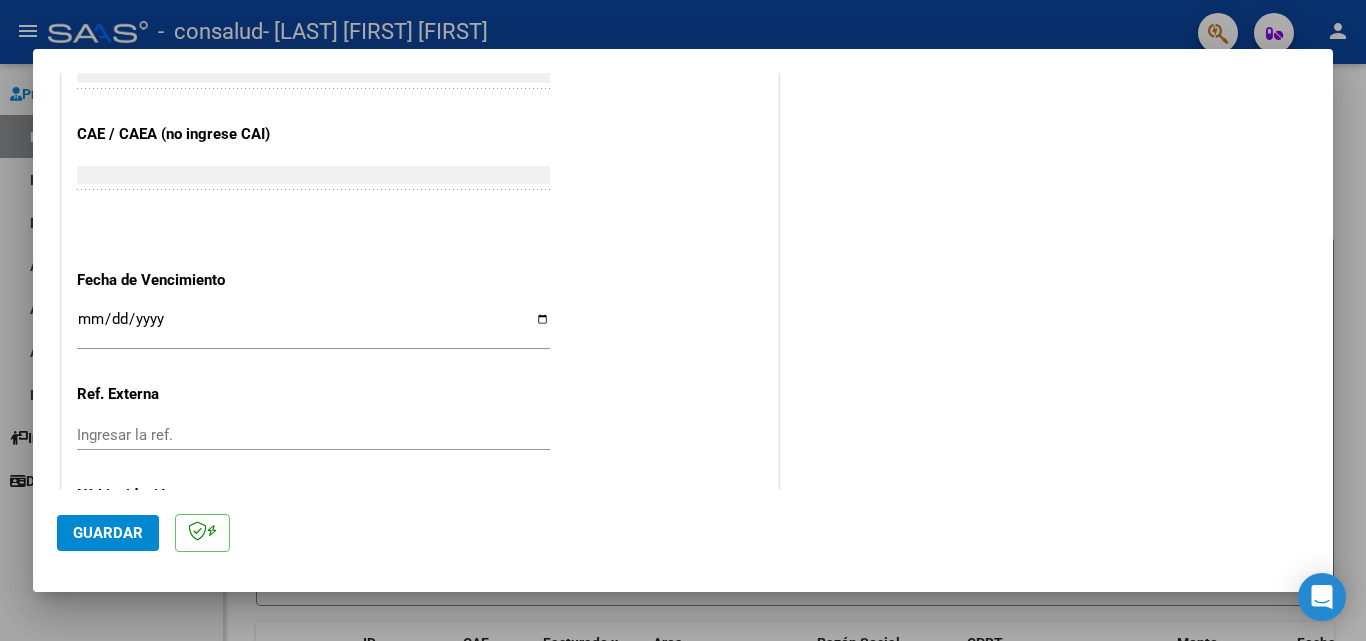 click on "Ingresar la fecha" at bounding box center [313, 327] 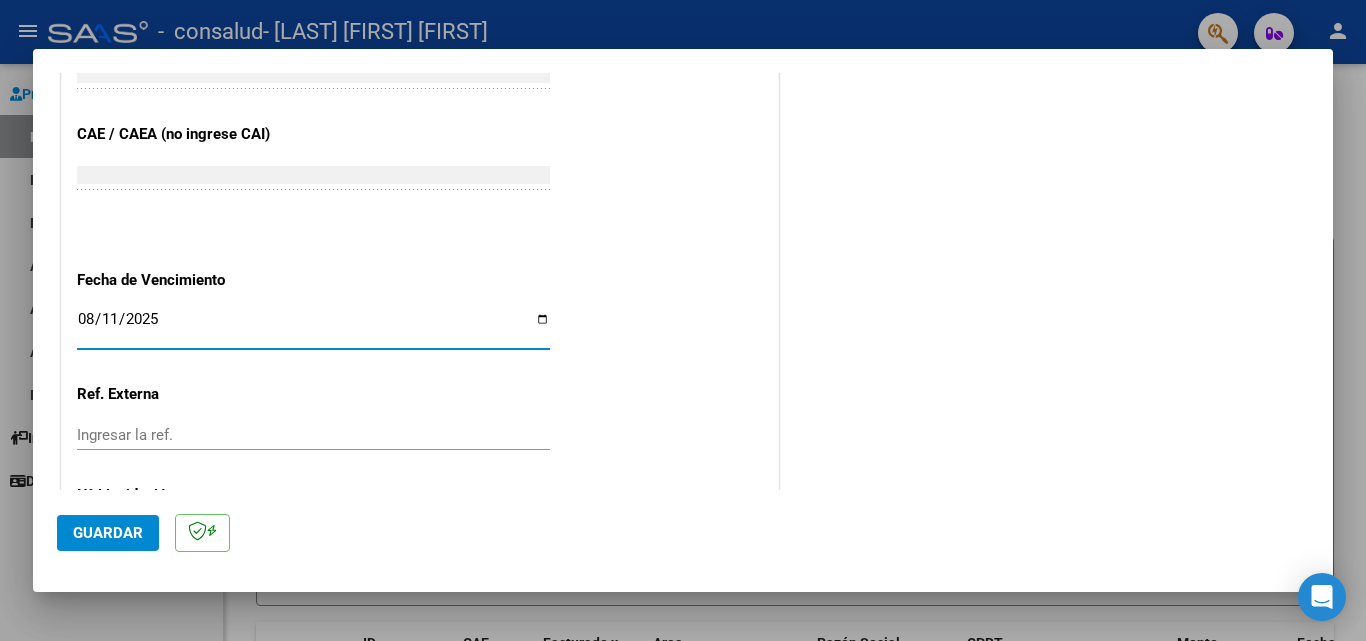 type on "2025-08-11" 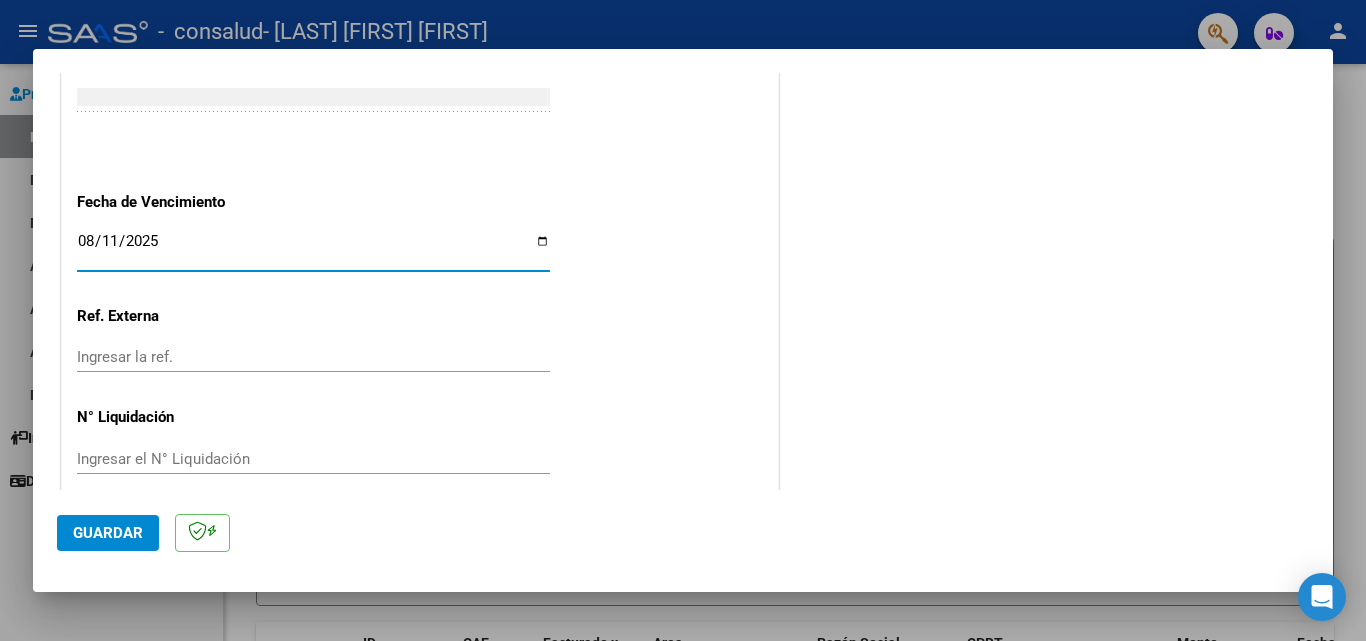 scroll, scrollTop: 1305, scrollLeft: 0, axis: vertical 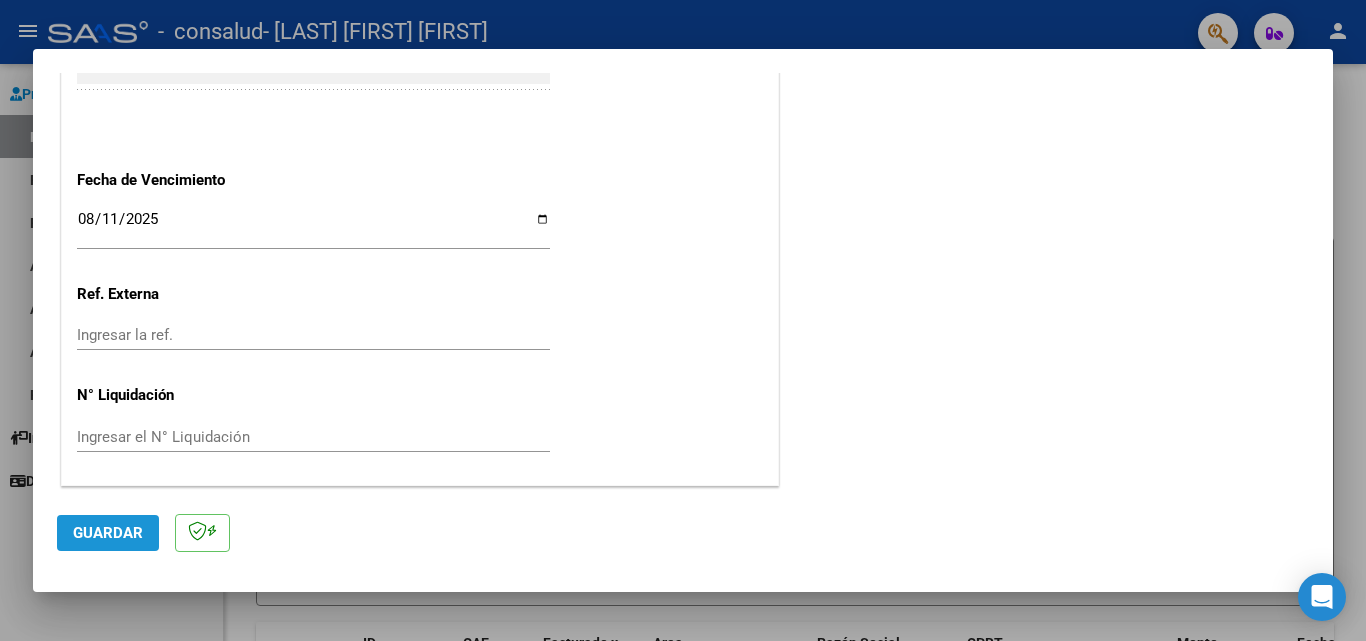 click on "Guardar" 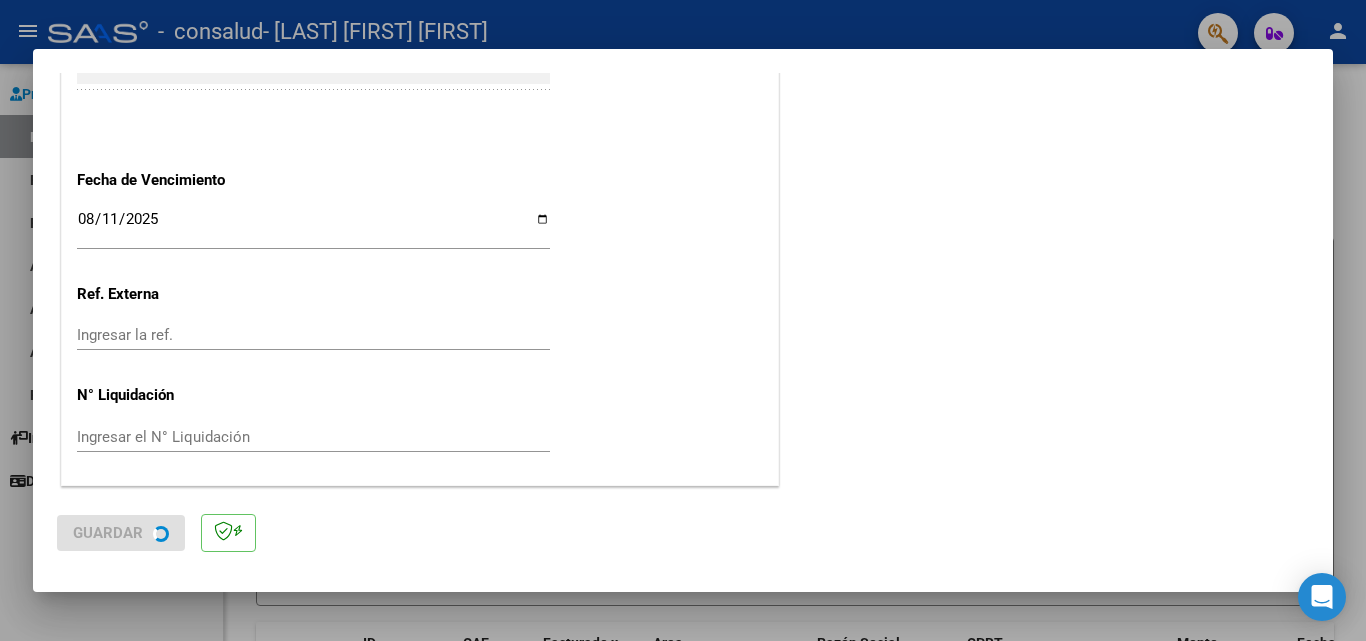 scroll, scrollTop: 0, scrollLeft: 0, axis: both 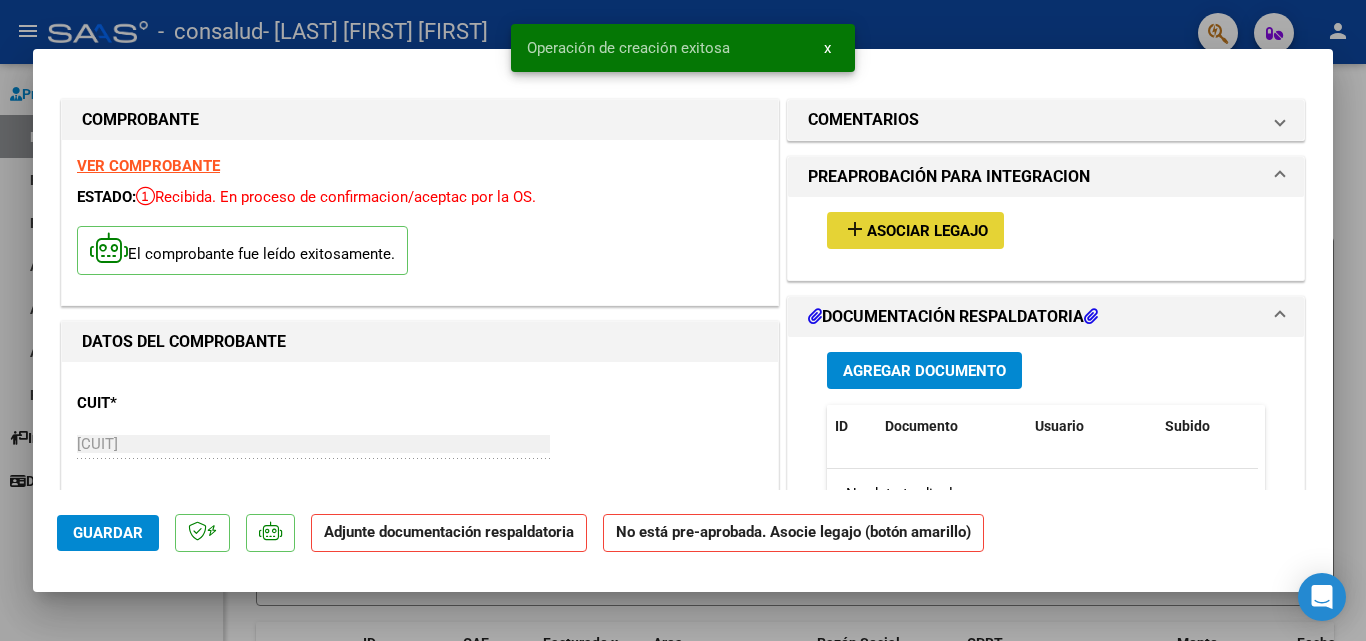 click on "add Asociar Legajo" at bounding box center (915, 230) 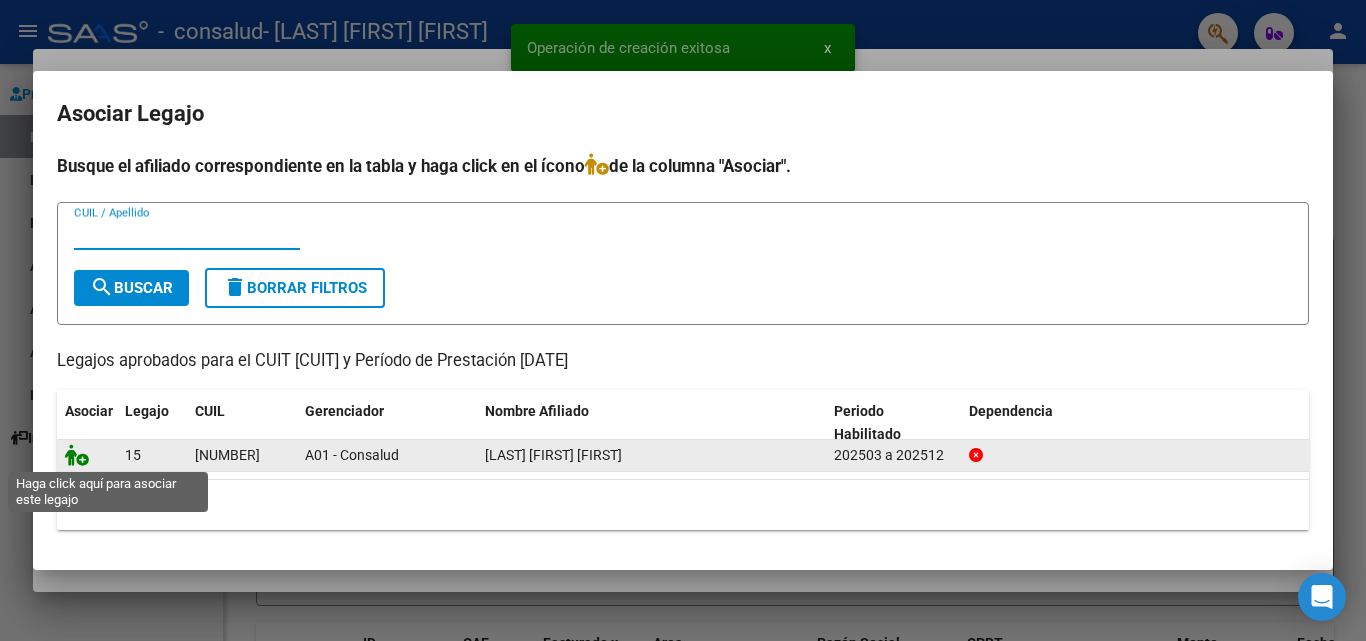 click 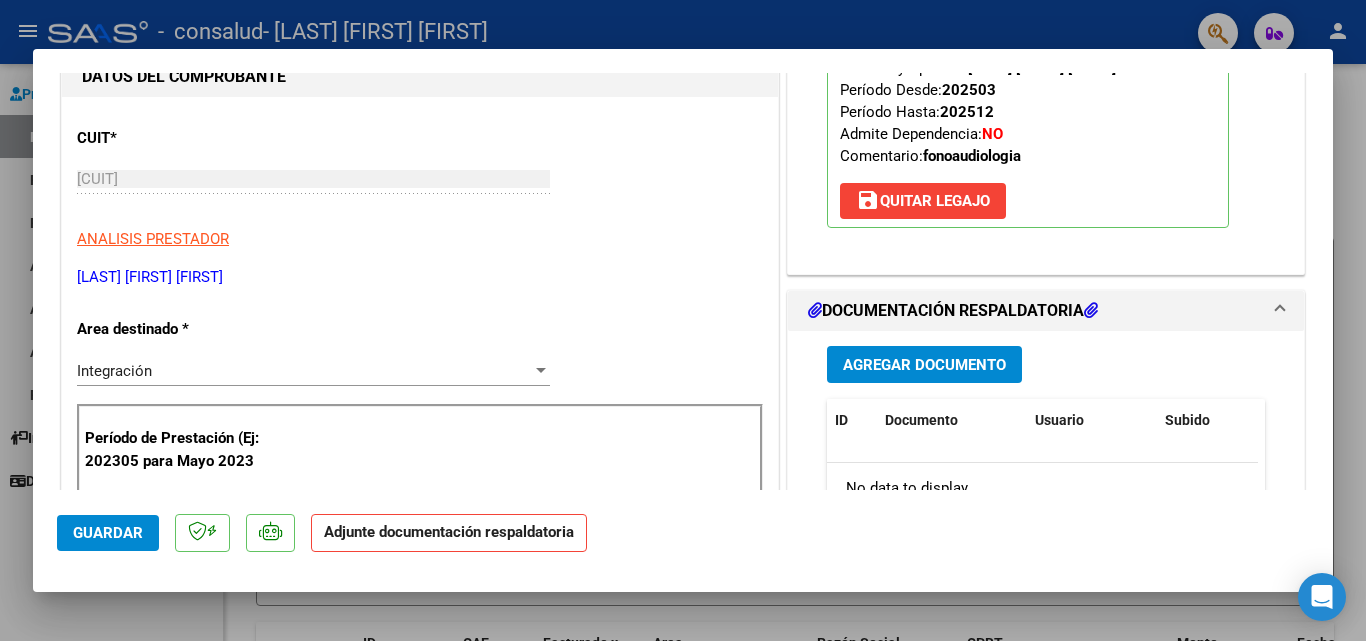 scroll, scrollTop: 300, scrollLeft: 0, axis: vertical 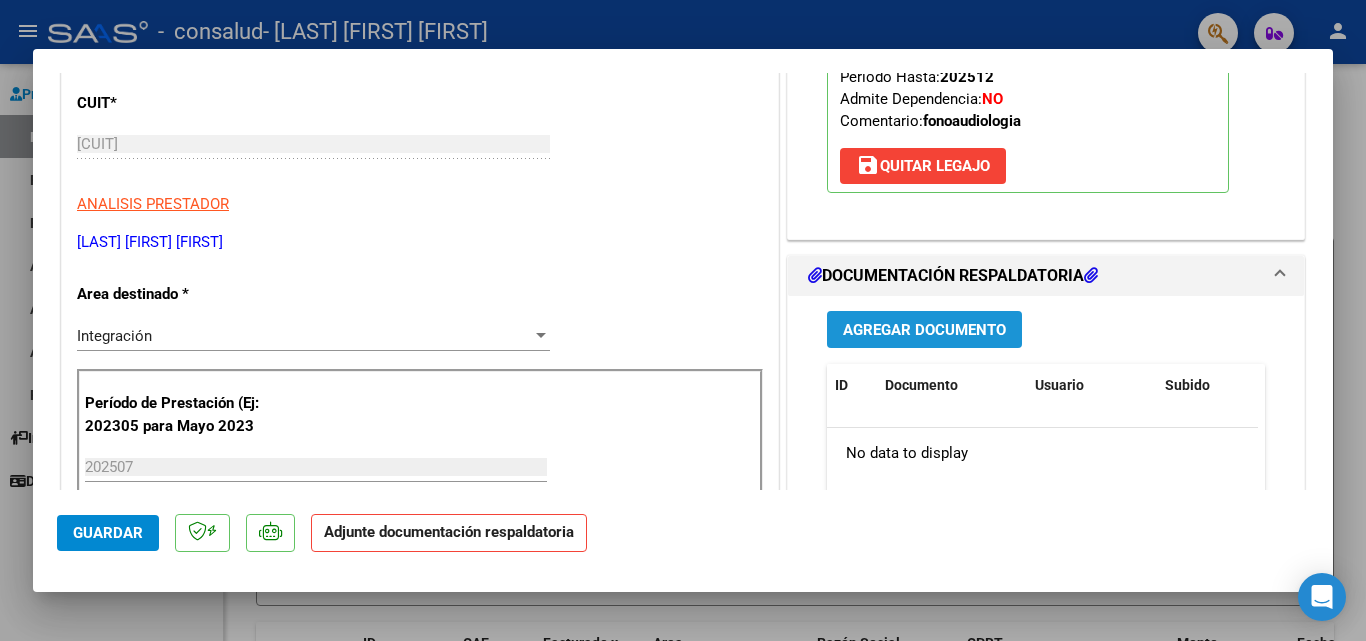 click on "Agregar Documento" at bounding box center (924, 330) 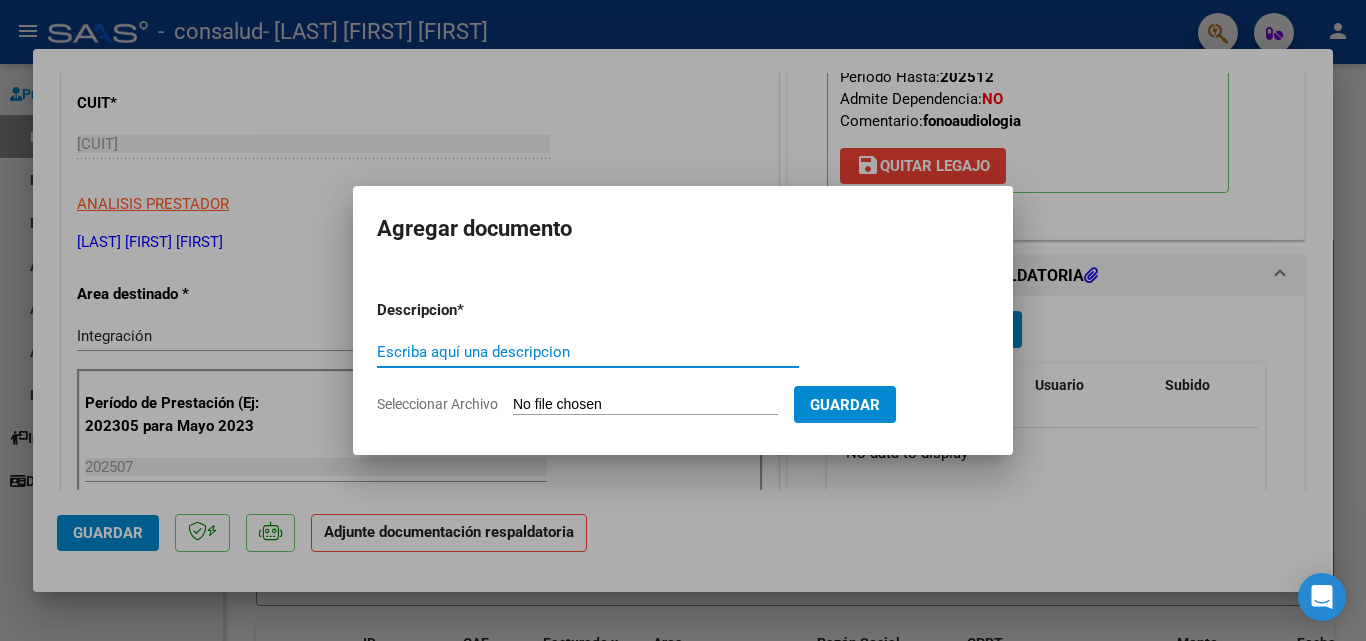 click on "Escriba aquí una descripcion" at bounding box center [588, 352] 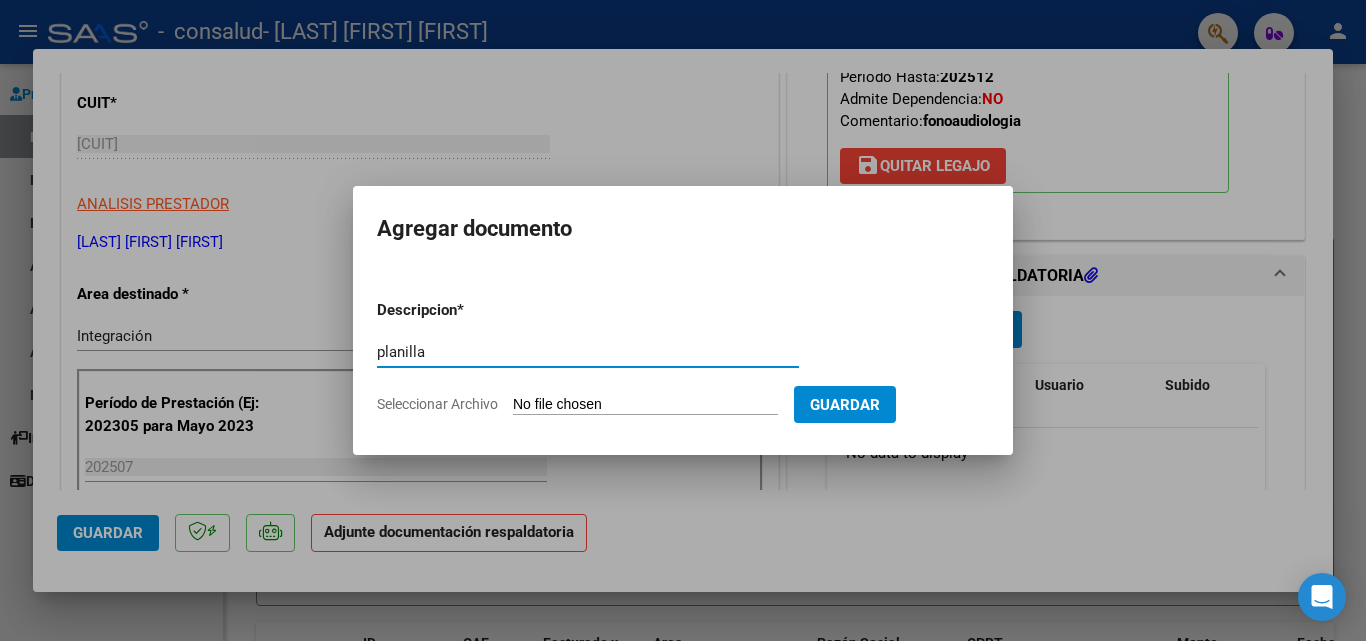type on "planilla" 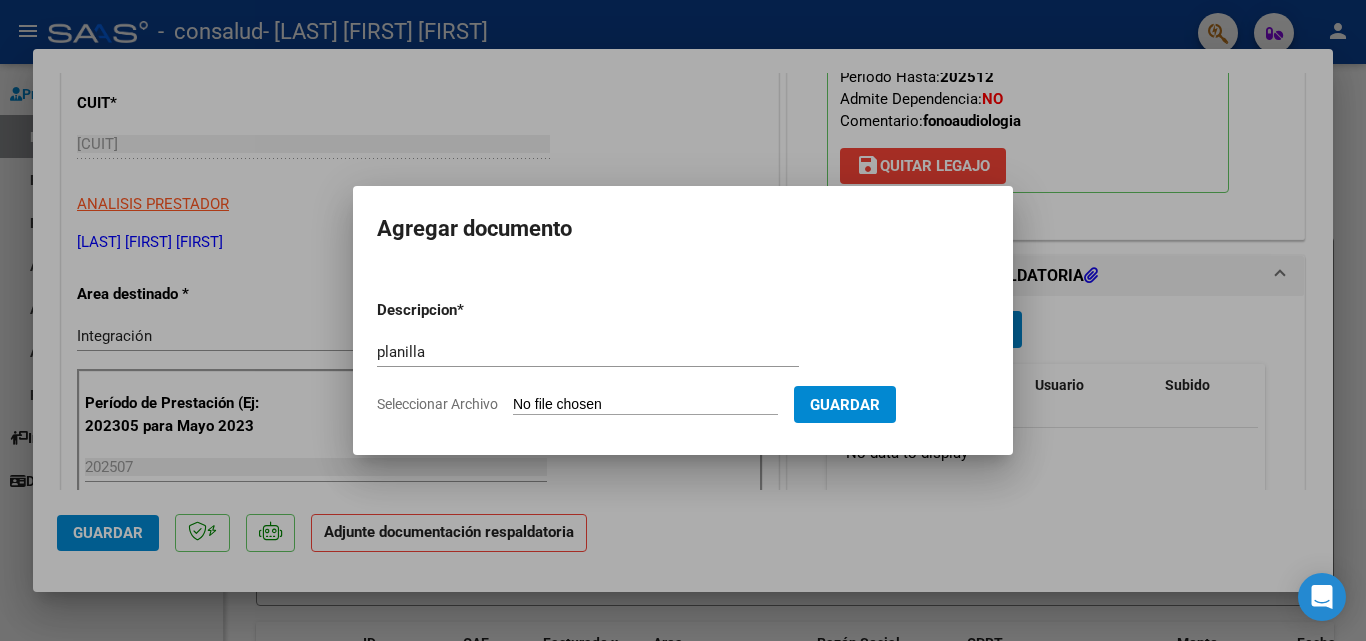 type on "C:\fakepath\PLANILLA.pdf" 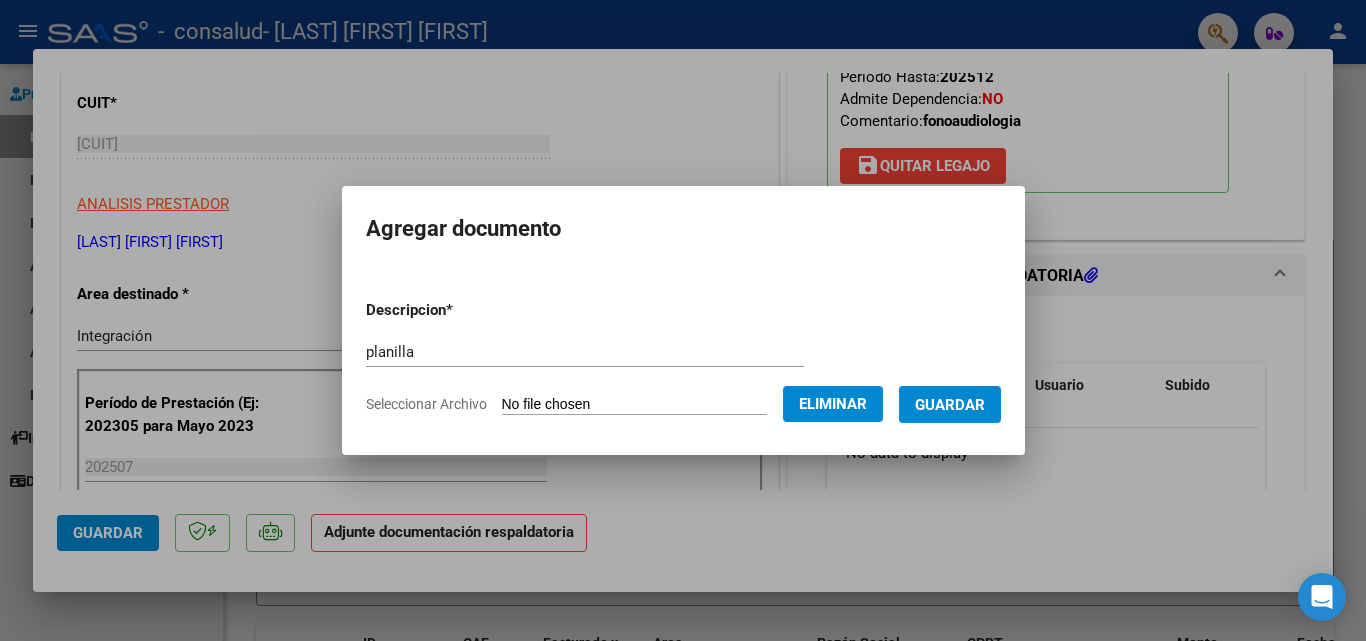 click on "Guardar" at bounding box center [950, 405] 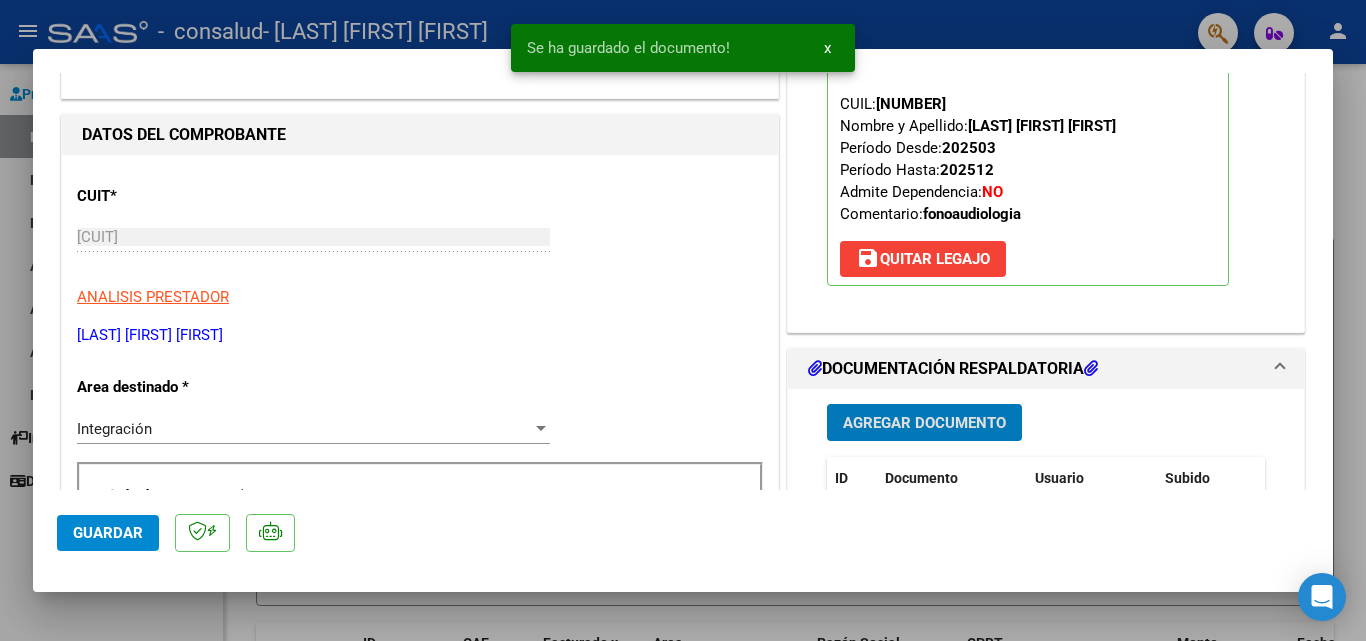 scroll, scrollTop: 200, scrollLeft: 0, axis: vertical 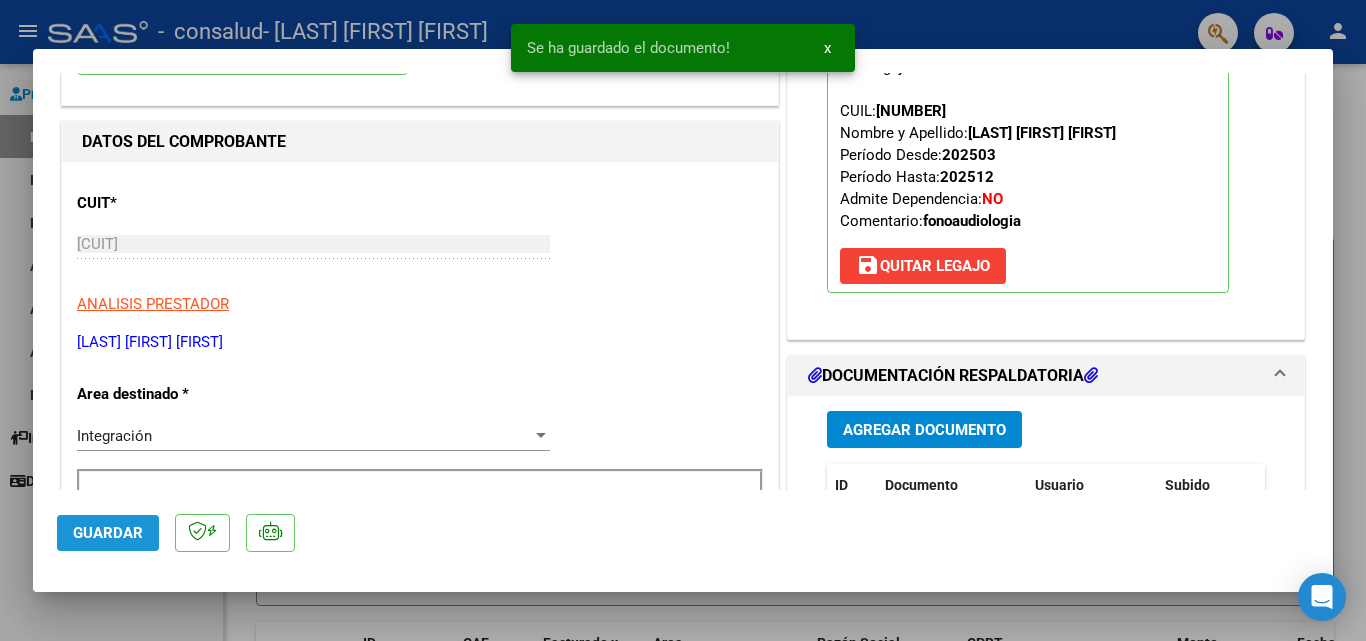 click on "Guardar" 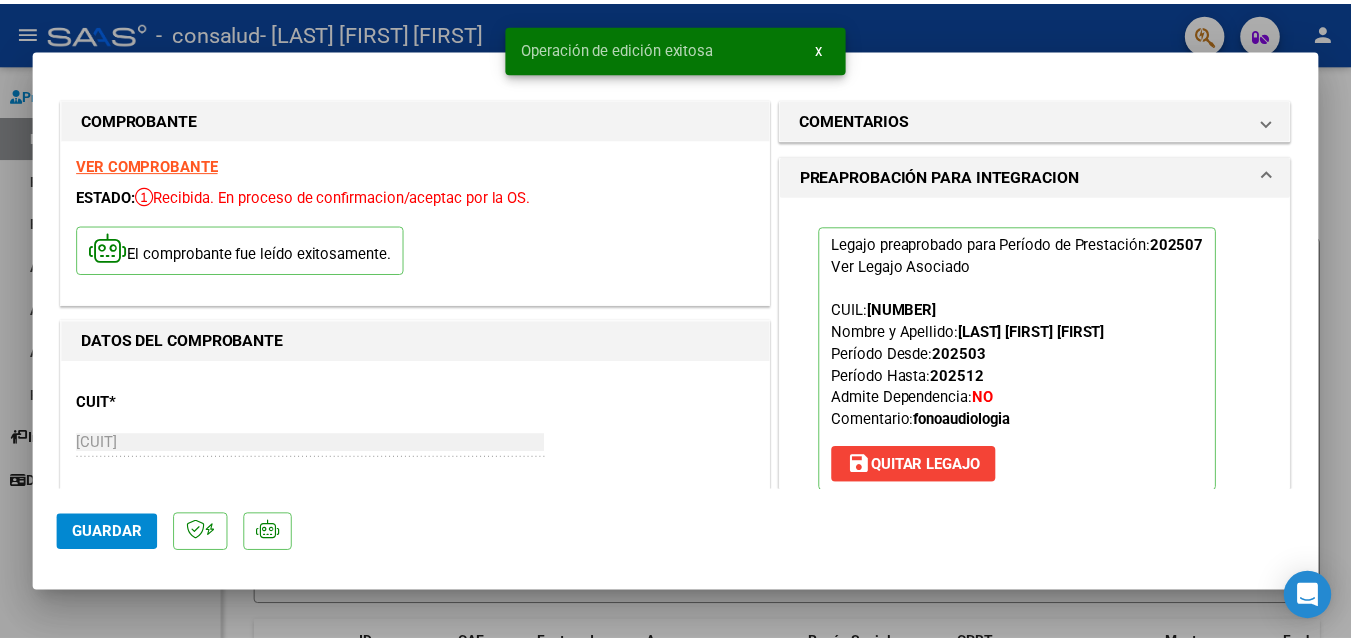 scroll, scrollTop: 0, scrollLeft: 0, axis: both 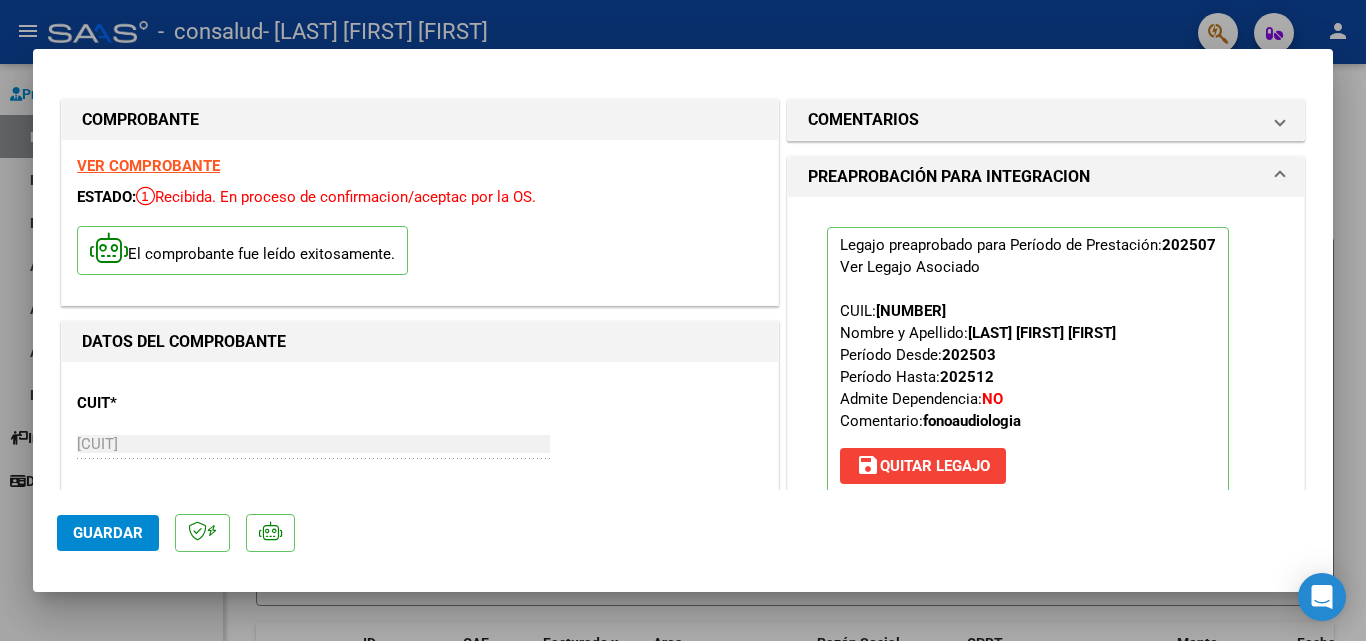 type 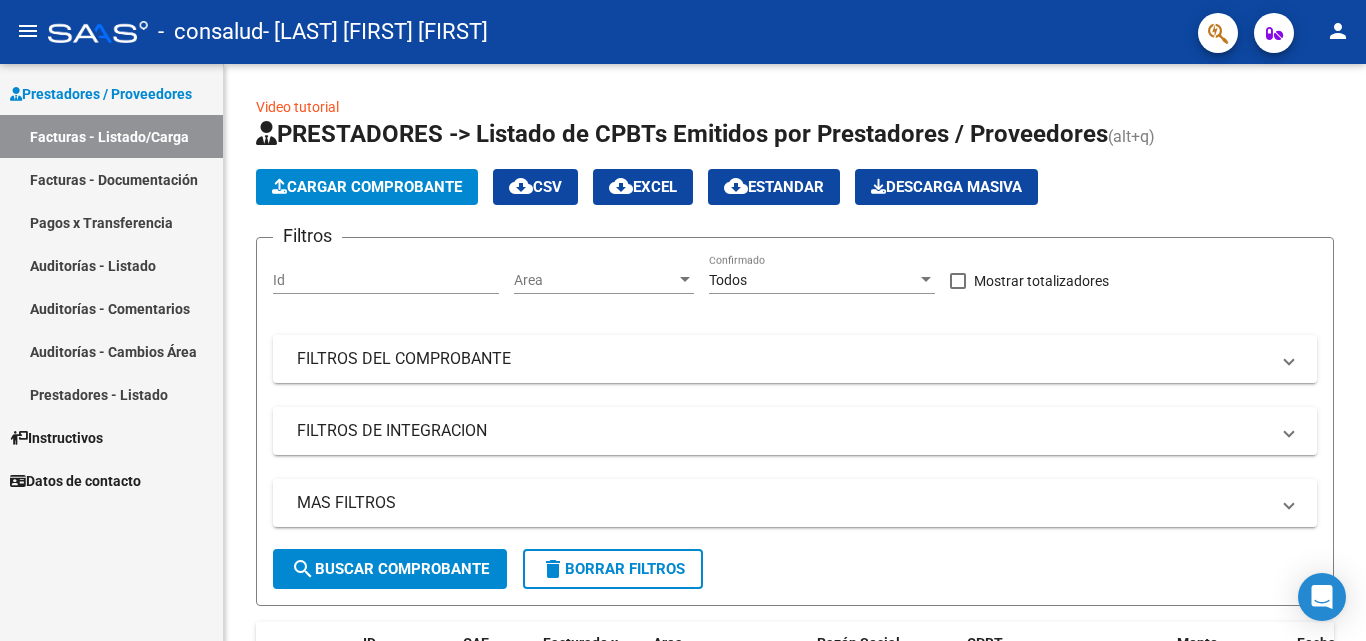 click on "person" 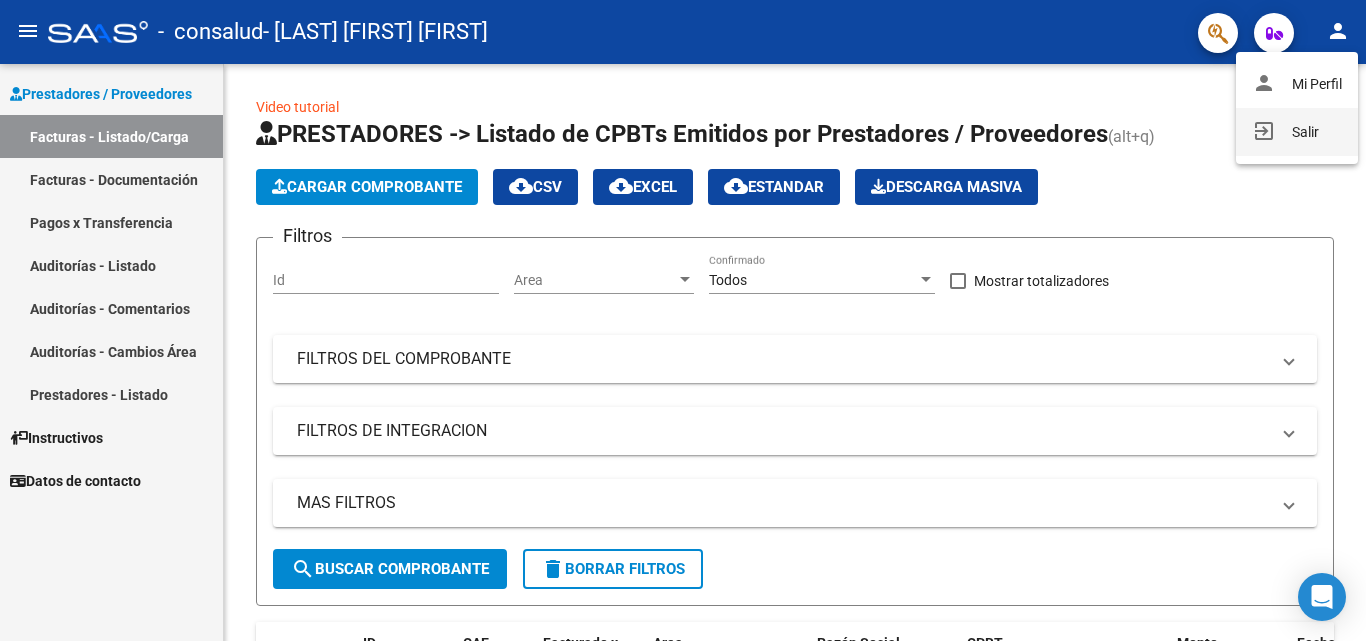 click on "exit_to_app" at bounding box center (1264, 131) 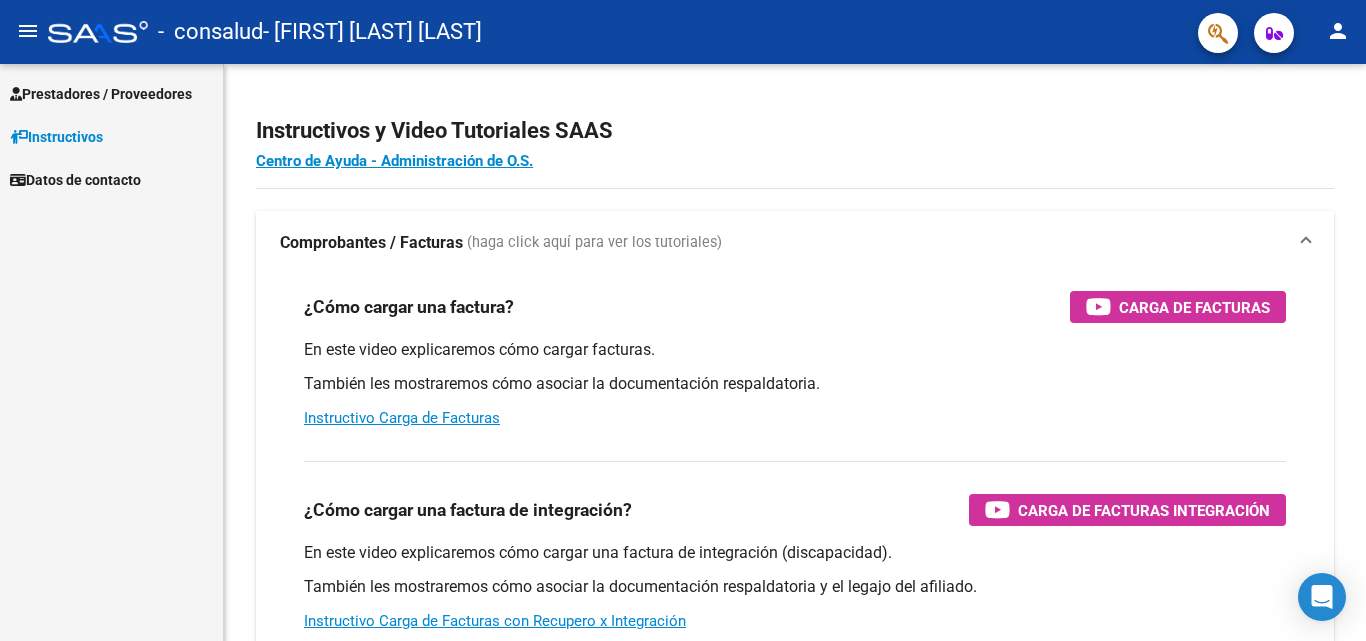 scroll, scrollTop: 0, scrollLeft: 0, axis: both 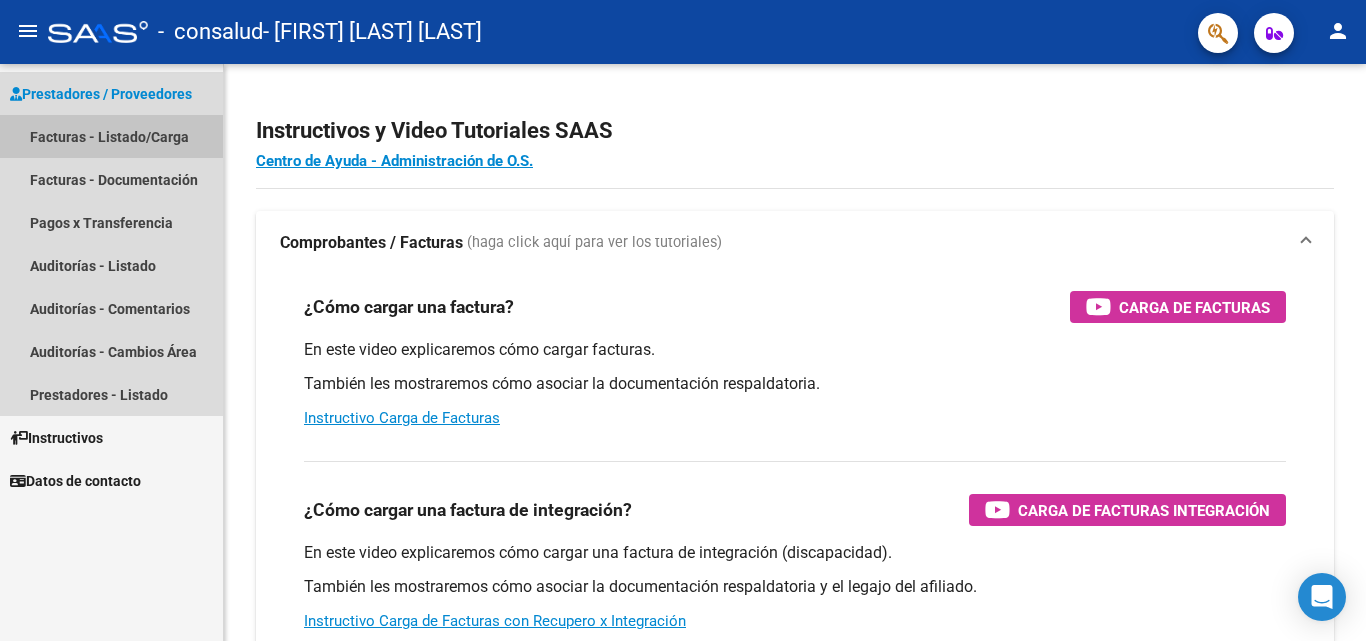 click on "Facturas - Listado/Carga" at bounding box center (111, 136) 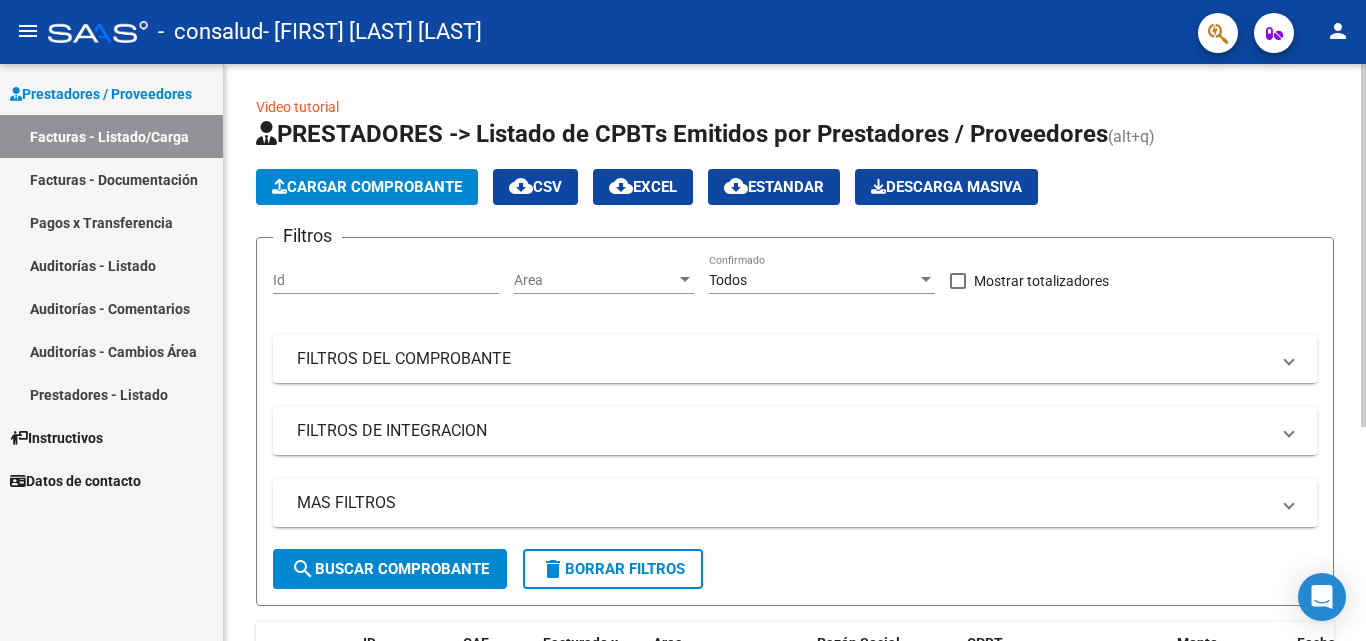 click on "Cargar Comprobante" 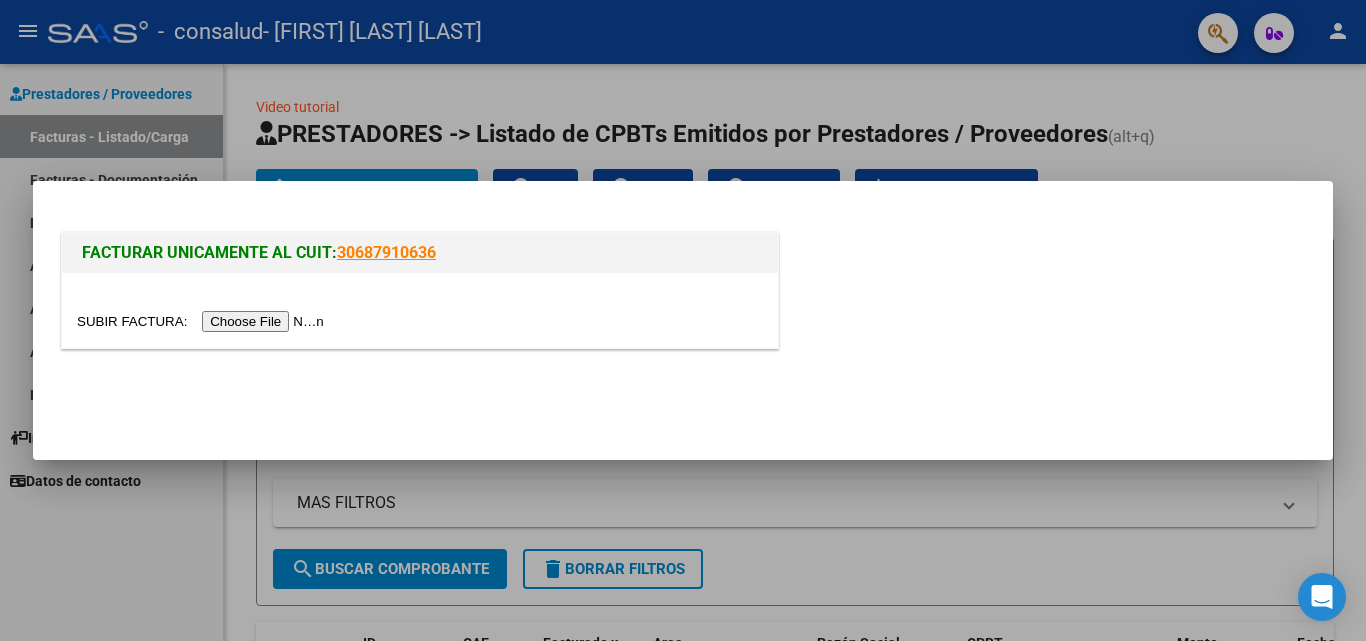 click at bounding box center (203, 321) 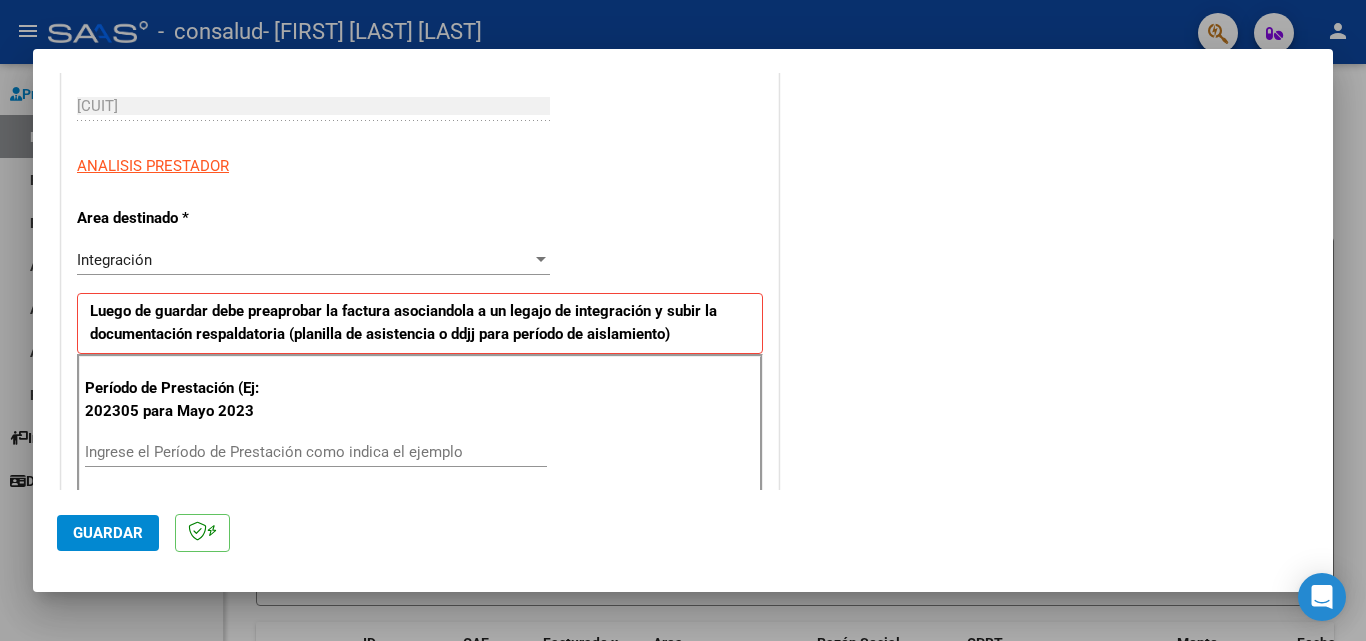 scroll, scrollTop: 400, scrollLeft: 0, axis: vertical 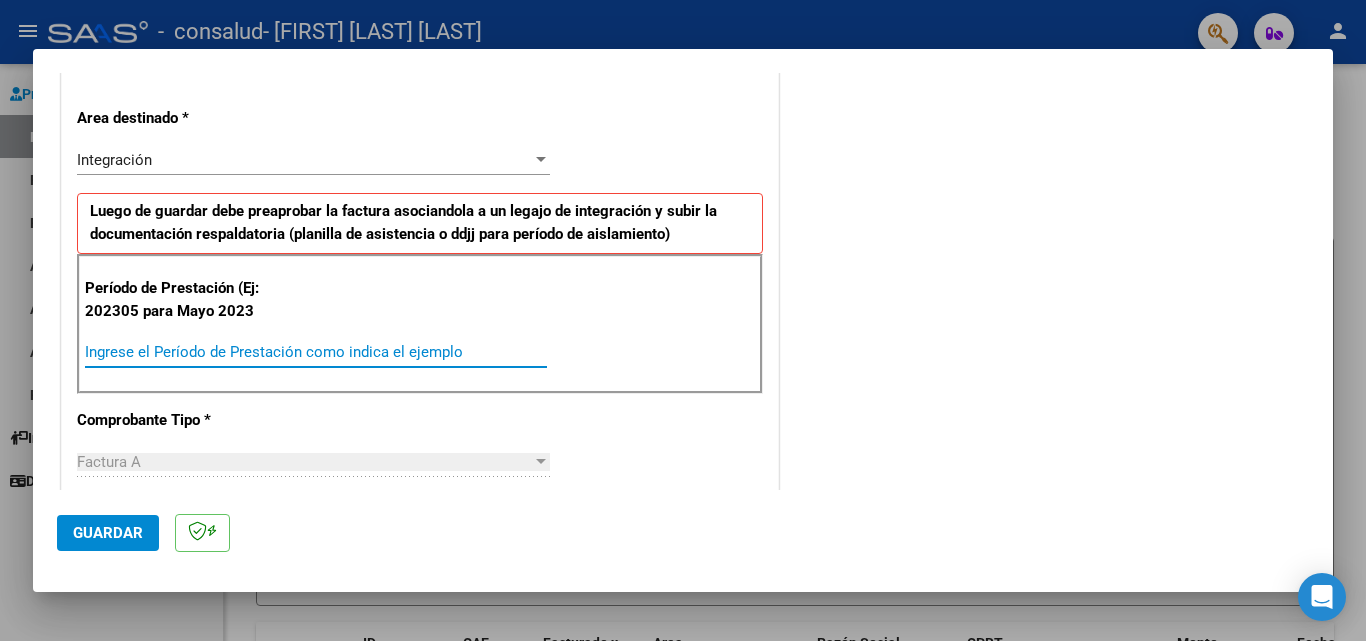 click on "Ingrese el Período de Prestación como indica el ejemplo" at bounding box center [316, 352] 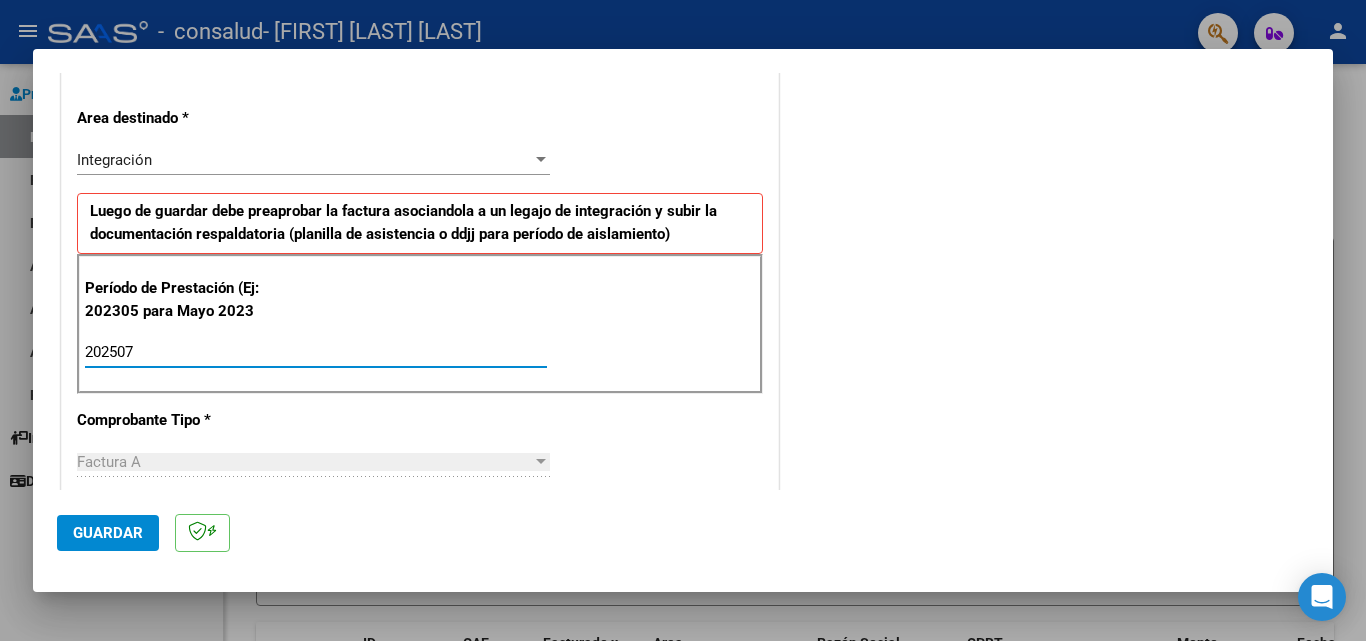 type on "202507" 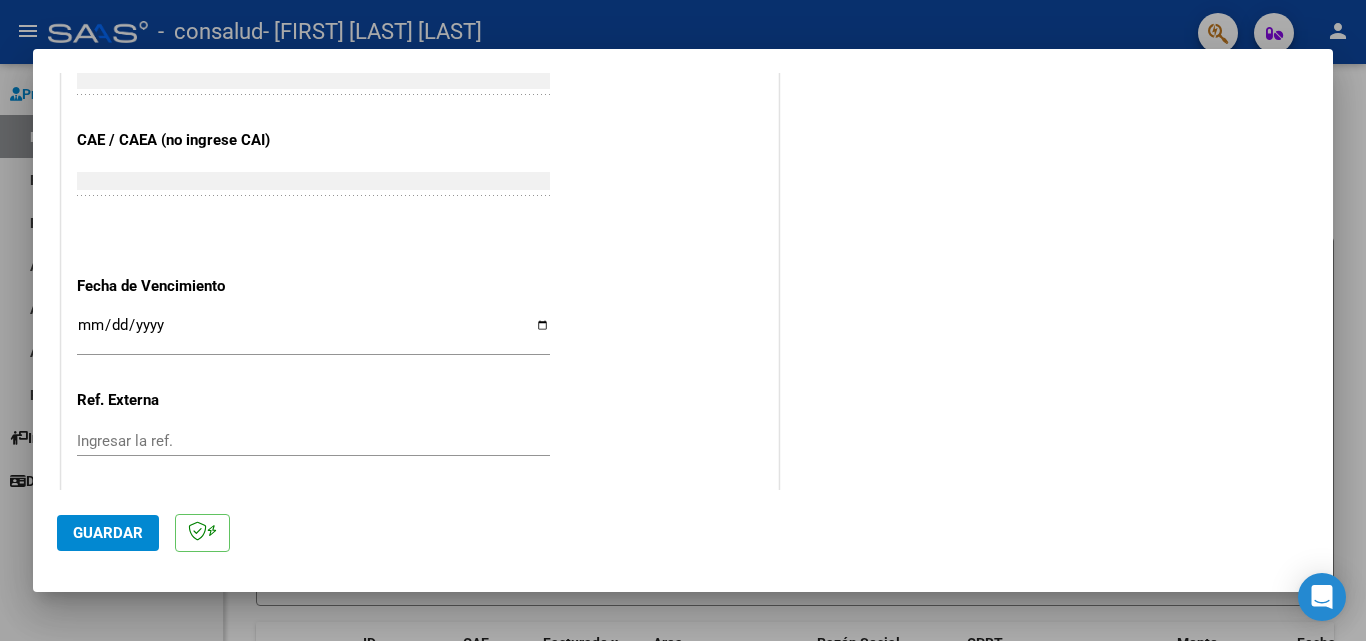 scroll, scrollTop: 1200, scrollLeft: 0, axis: vertical 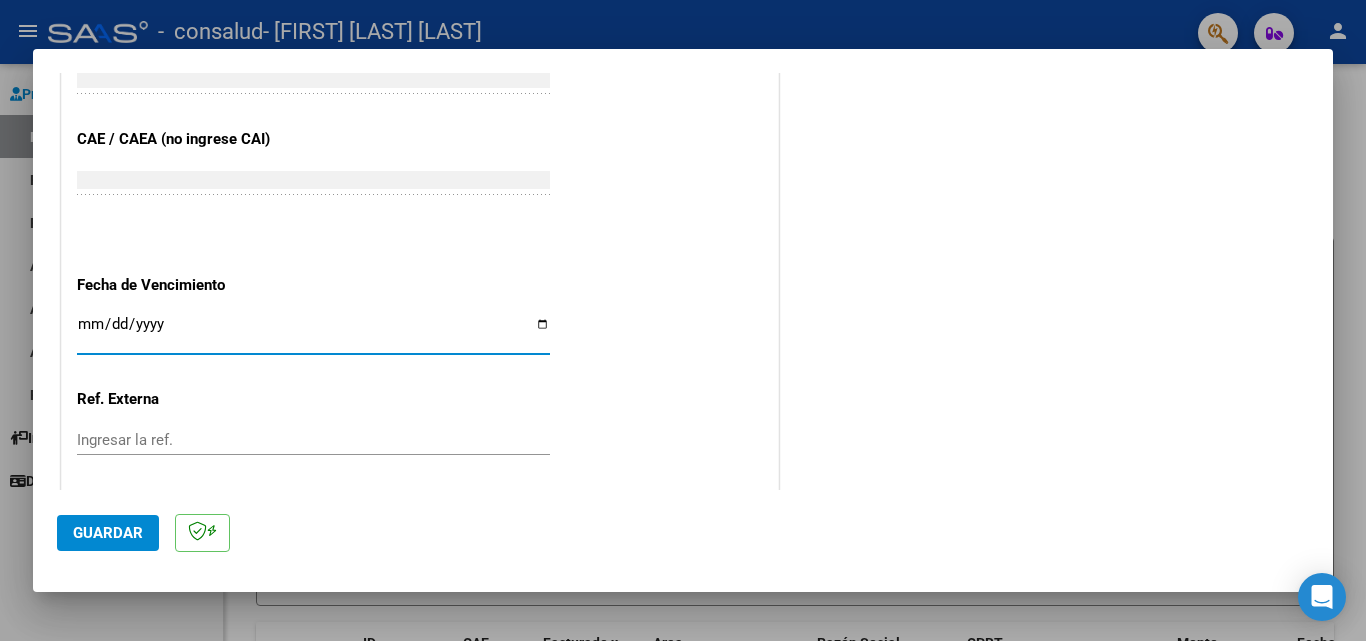 click on "Ingresar la fecha" at bounding box center (313, 332) 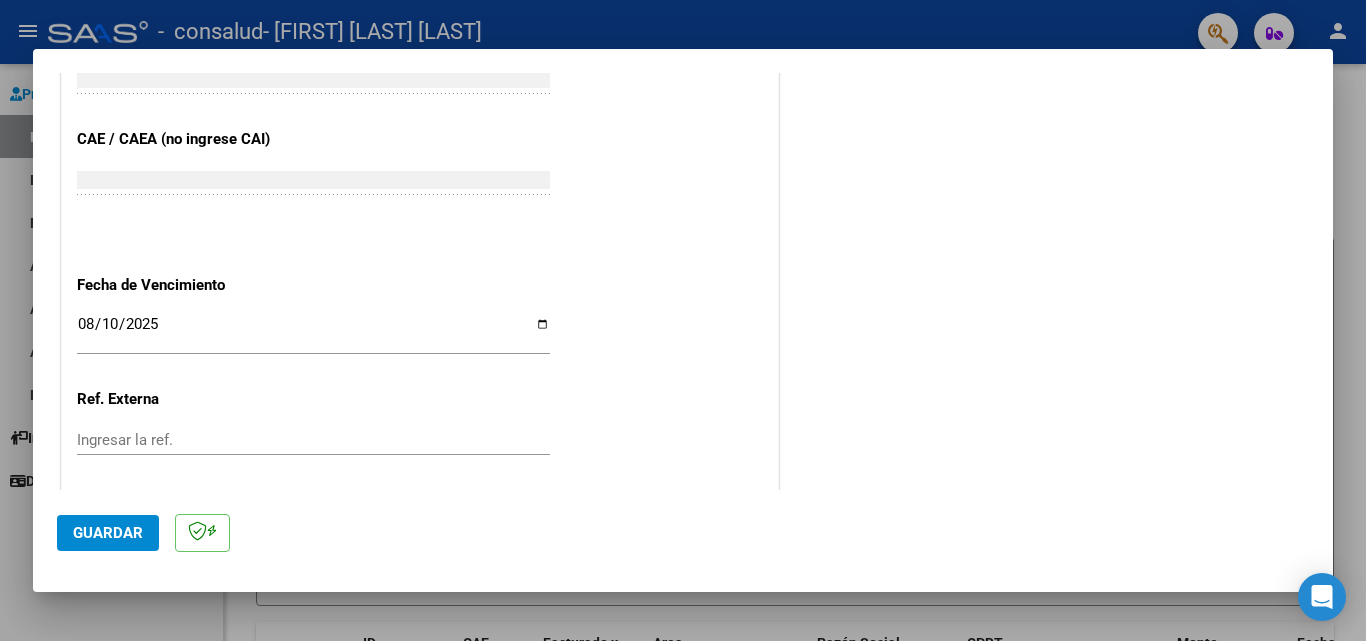 click on "CUIT  *   [CUIT] Ingresar CUIT  ANALISIS PRESTADOR  Area destinado * Integración Seleccionar Area Luego de guardar debe preaprobar la factura asociandola a un legajo de integración y subir la documentación respaldatoria (planilla de asistencia o ddjj para período de aislamiento)  Período de Prestación (Ej: 202305 para Mayo 2023    [YEAR][MONTH] Ingrese el Período de Prestación como indica el ejemplo   Comprobante Tipo * Factura A Seleccionar Tipo Punto de Venta  *   6 Ingresar el Nro.  Número  *   373 Ingresar el Nro.  Monto  *   $ 98.964,88 Ingresar el monto  Fecha del Cpbt.  *   [DATE] Ingresar la fecha  CAE / CAEA (no ingrese CAI)    [NUMBER] Ingresar el CAE o CAEA (no ingrese CAI)  Fecha de Vencimiento    [DATE] Ingresar la fecha  Ref. Externa    Ingresar la ref.  N° Liquidación    Ingresar el N° Liquidación" at bounding box center [420, -144] 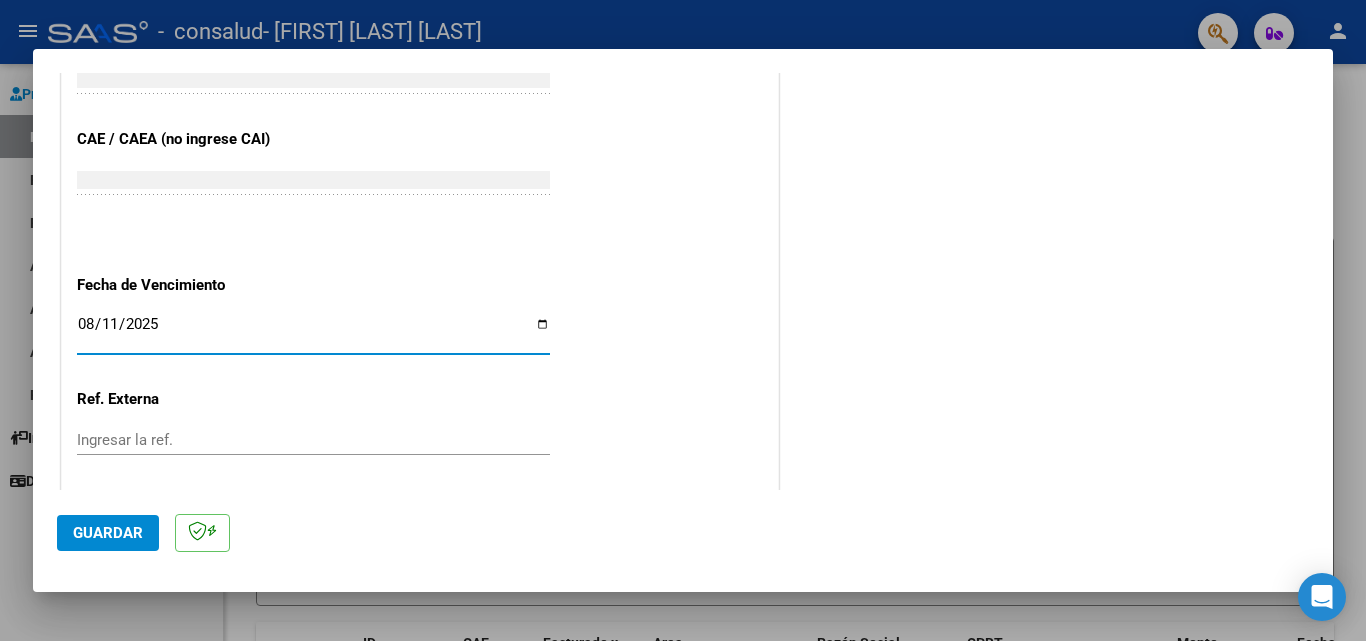 type on "2025-08-11" 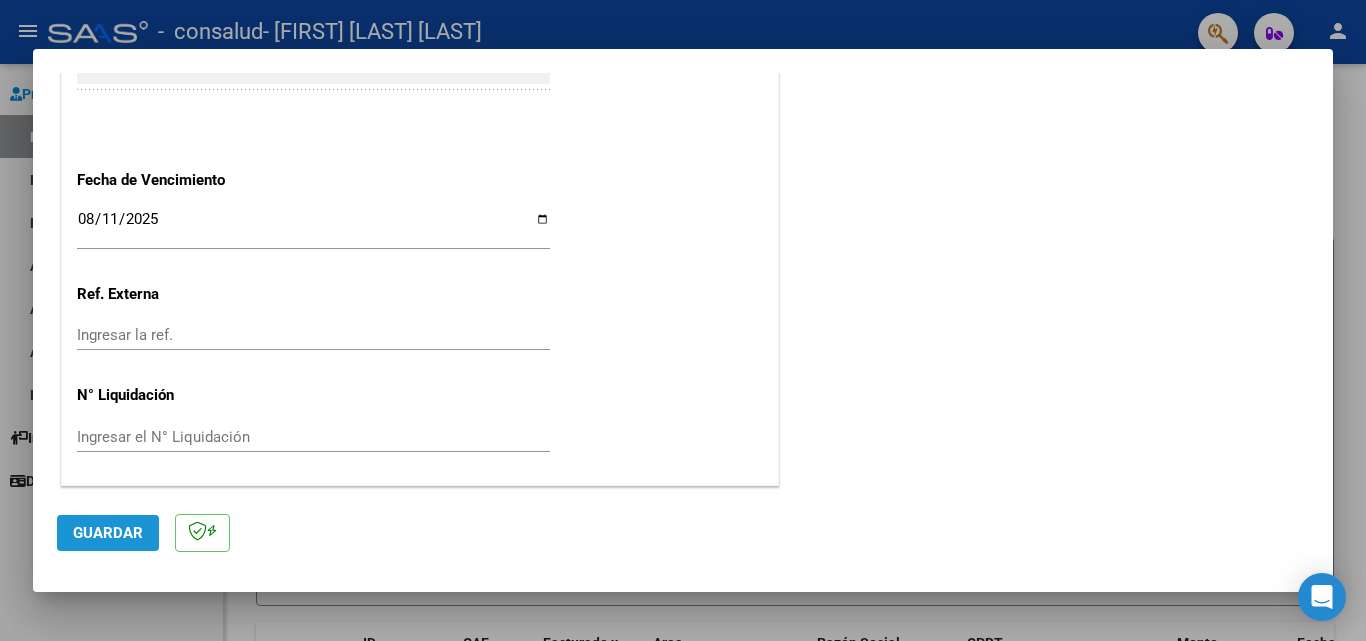 click on "Guardar" 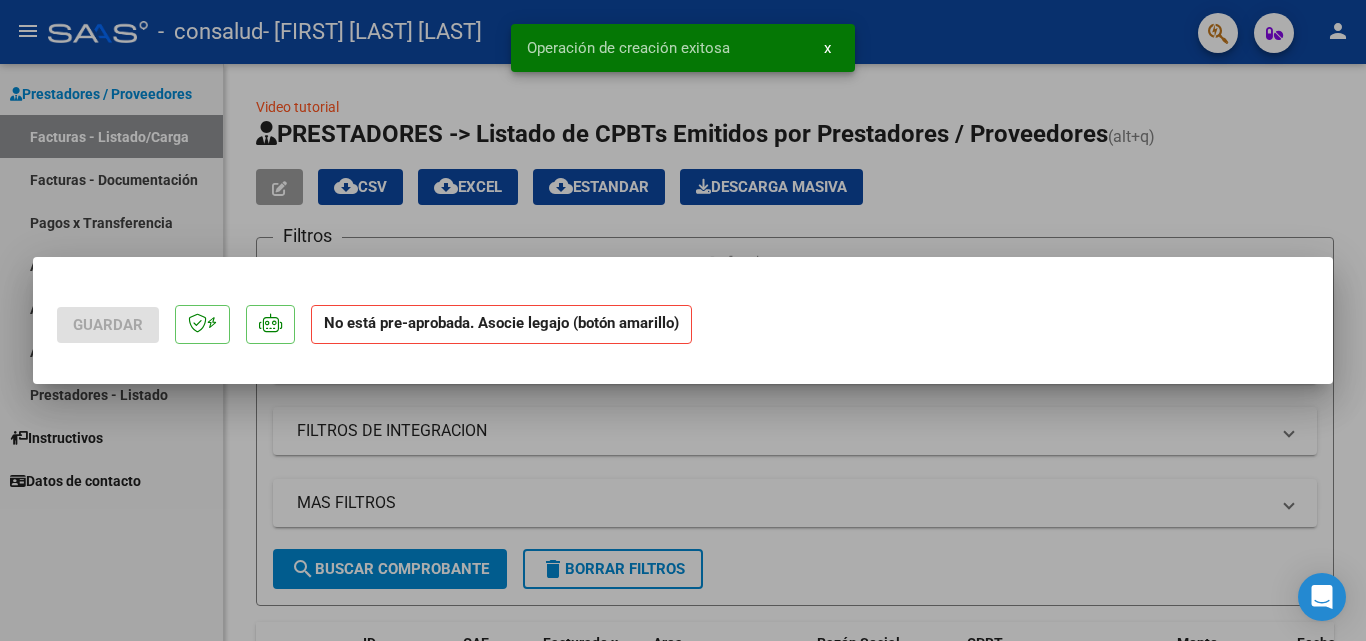 scroll, scrollTop: 0, scrollLeft: 0, axis: both 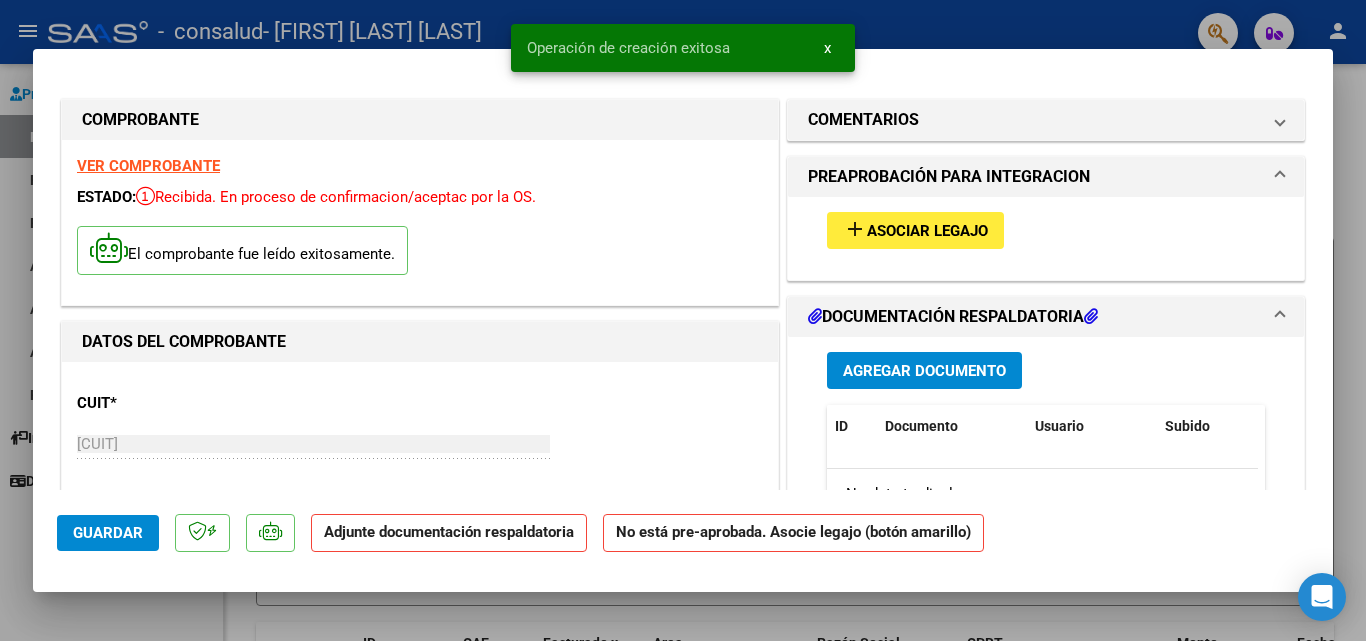 click on "Asociar Legajo" at bounding box center [927, 231] 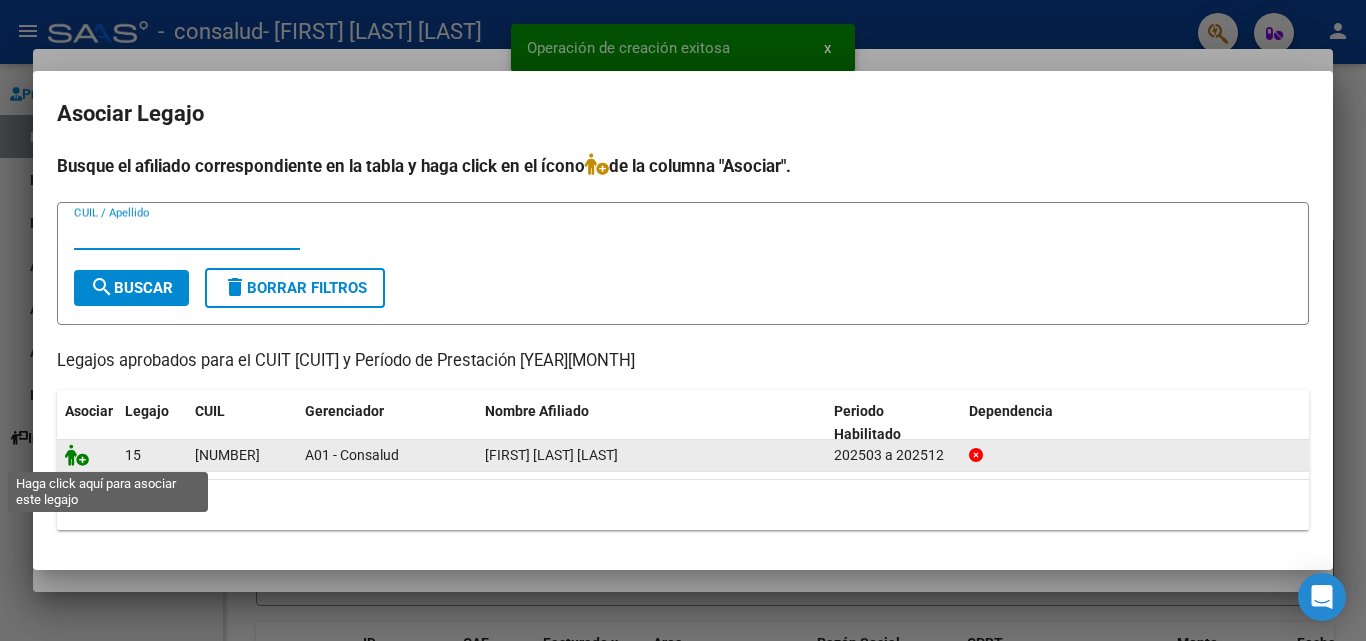 click 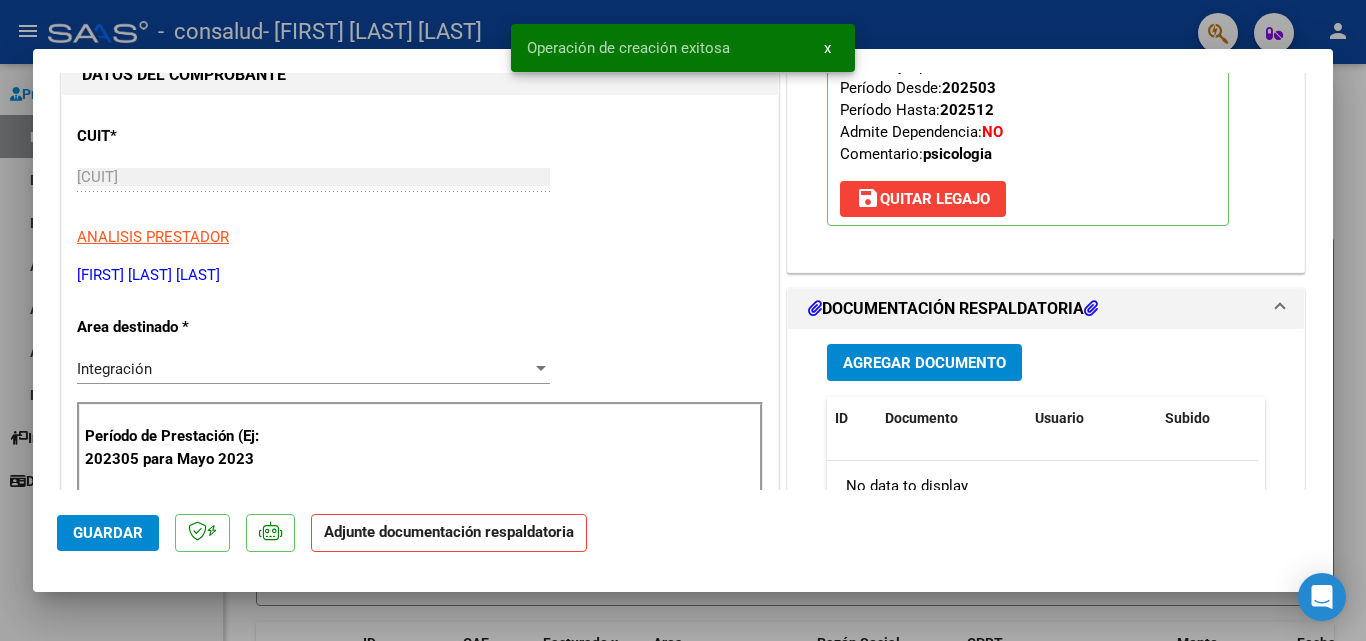 scroll, scrollTop: 400, scrollLeft: 0, axis: vertical 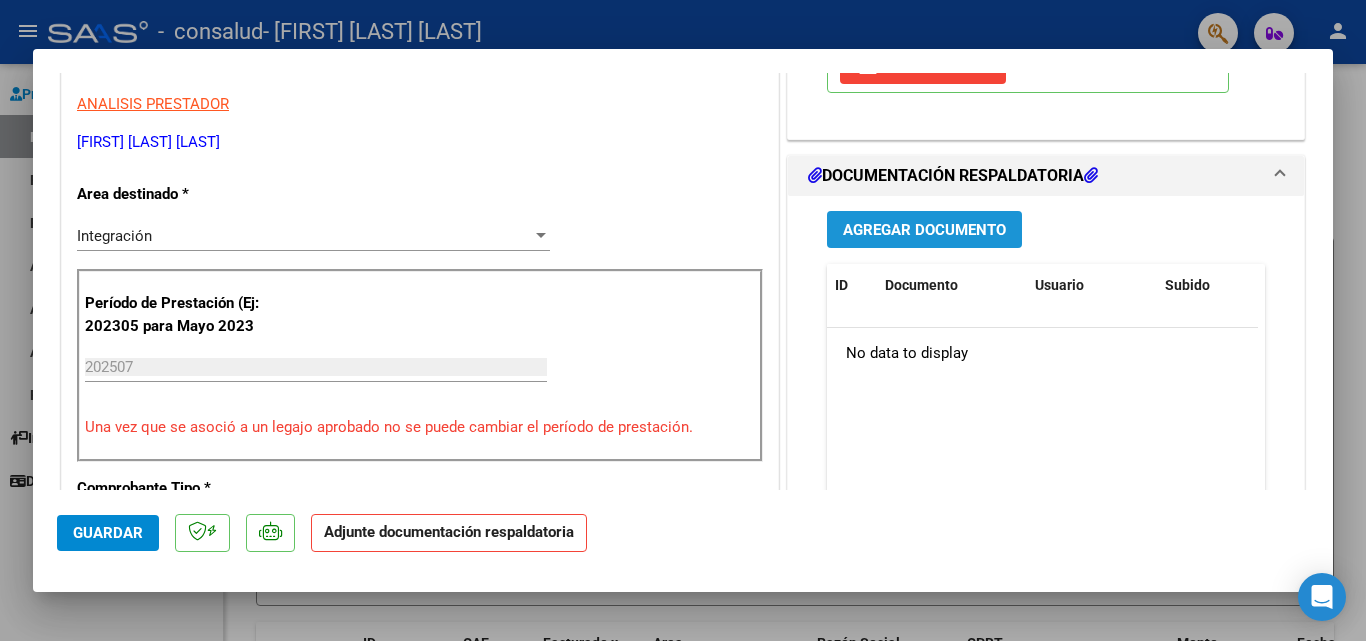 click on "Agregar Documento" at bounding box center (924, 230) 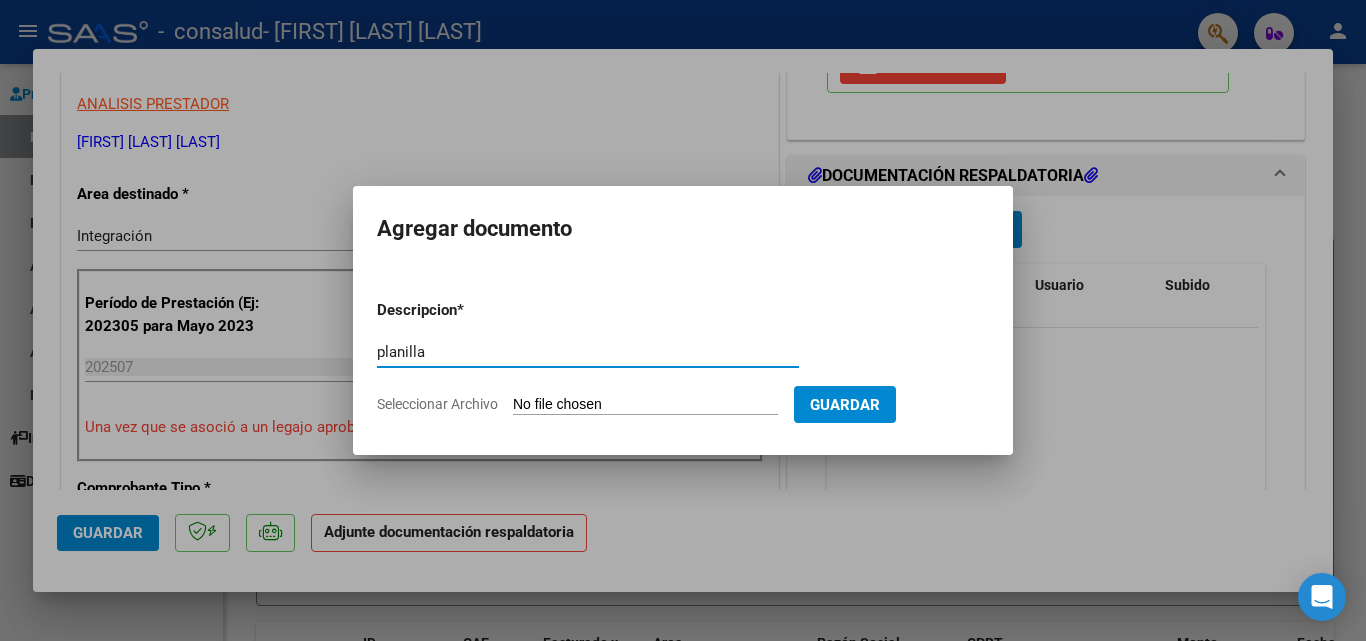 type on "planilla" 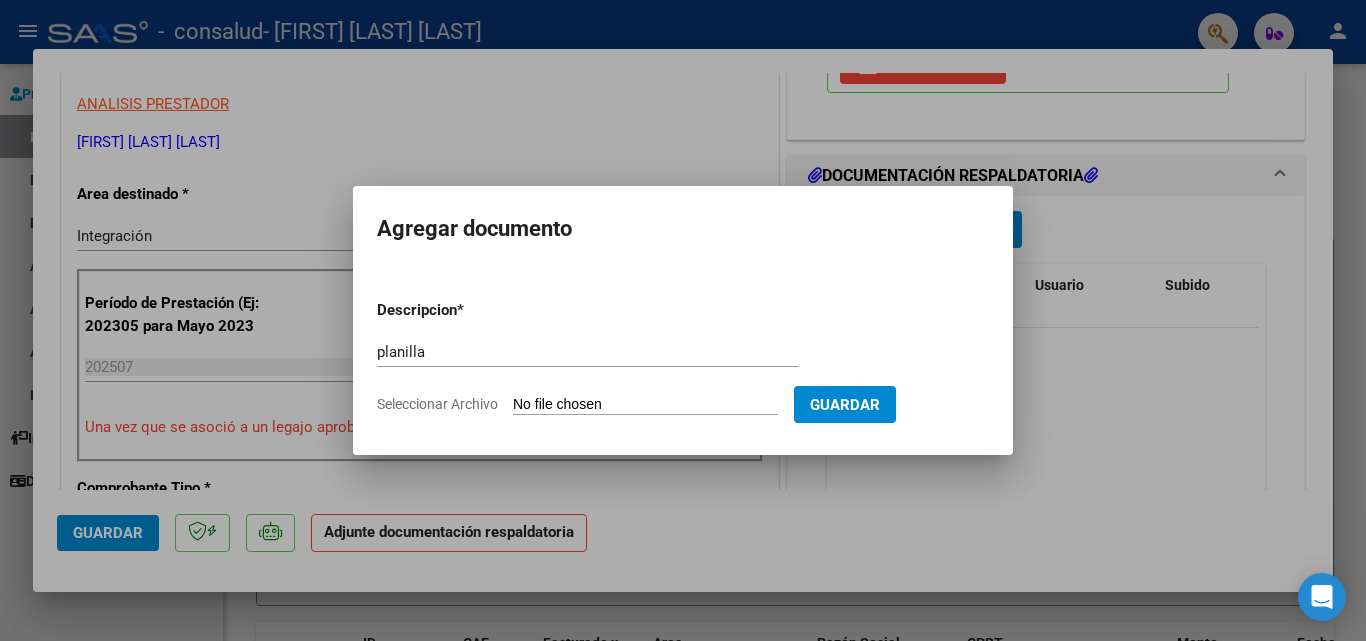 click on "Descripcion  *   planilla Escriba aquí una descripcion  Seleccionar Archivo Guardar" at bounding box center (683, 349) 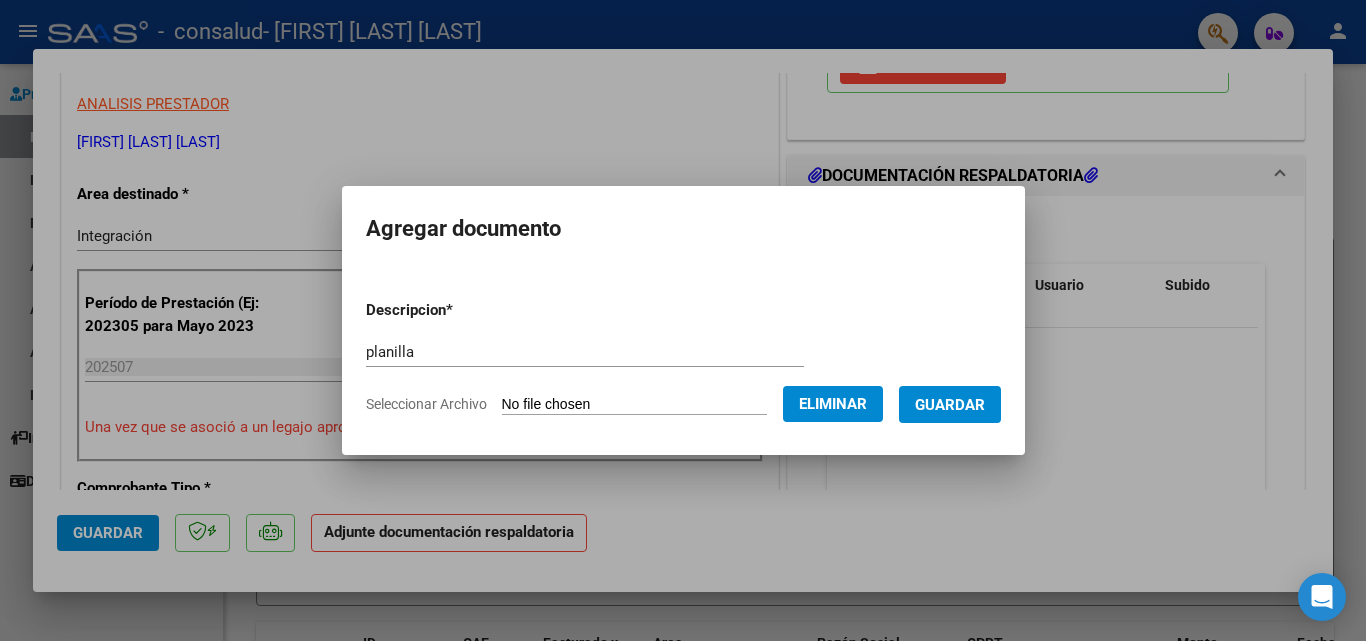 click on "Guardar" at bounding box center [950, 405] 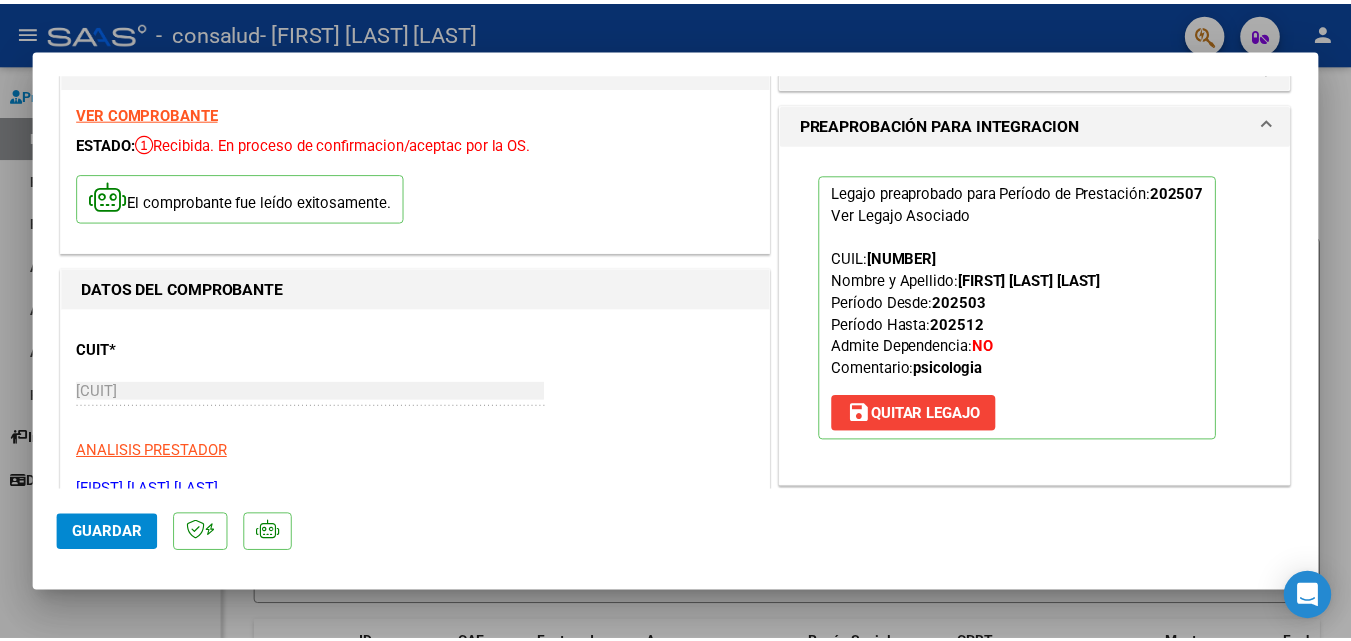 scroll, scrollTop: 0, scrollLeft: 0, axis: both 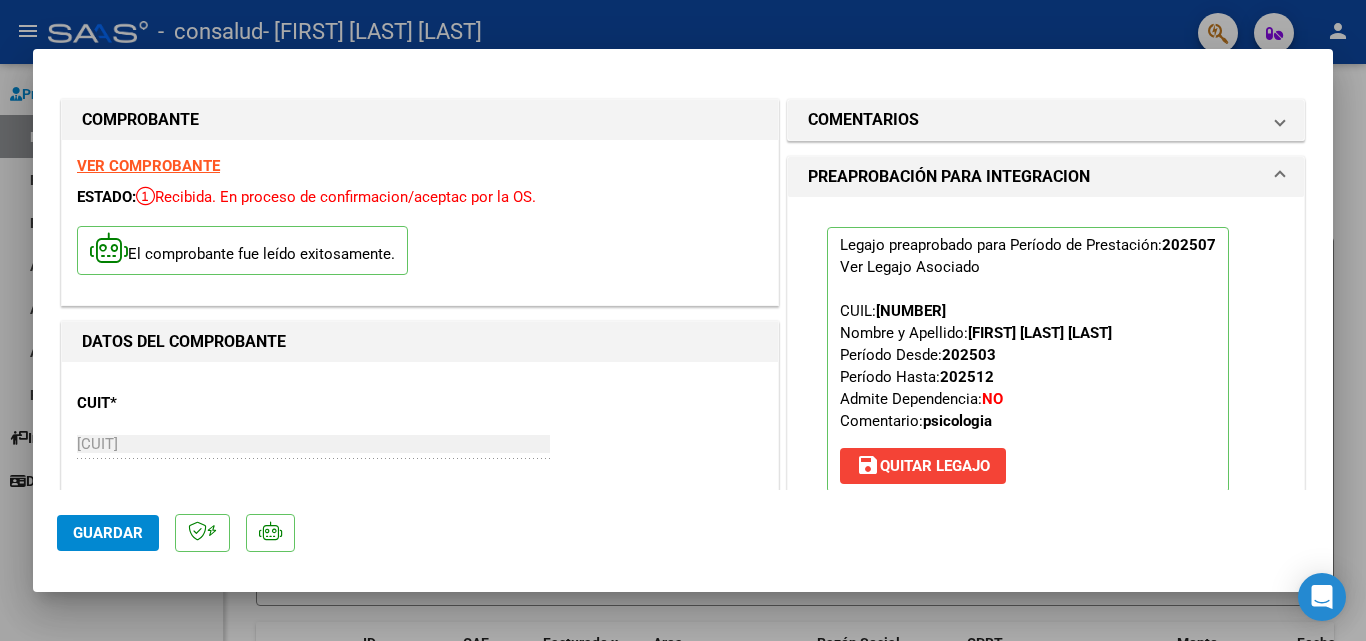 type 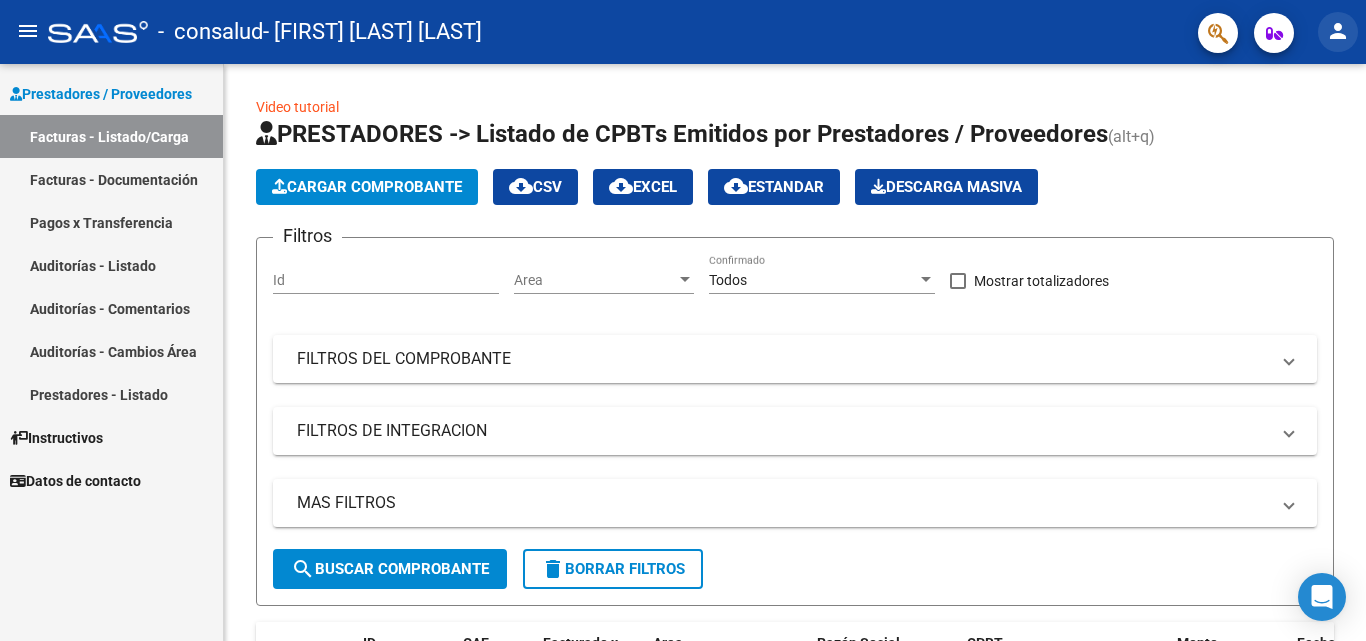 click on "person" 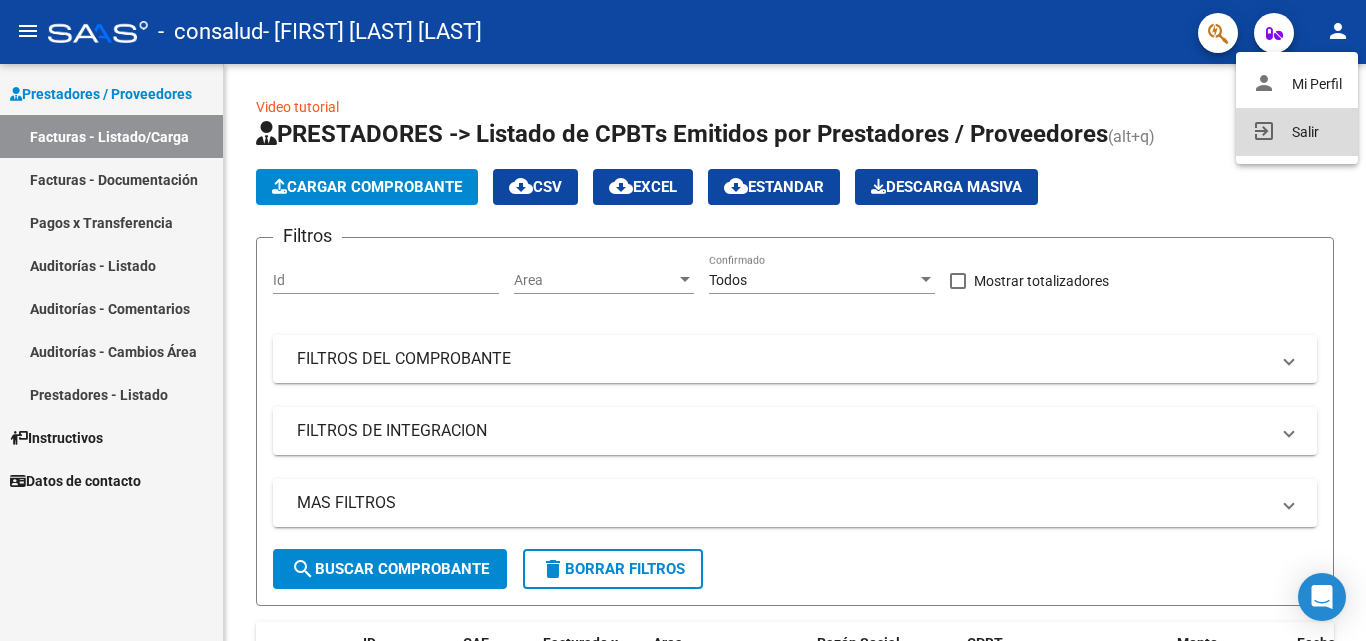 click on "exit_to_app  Salir" at bounding box center [1297, 132] 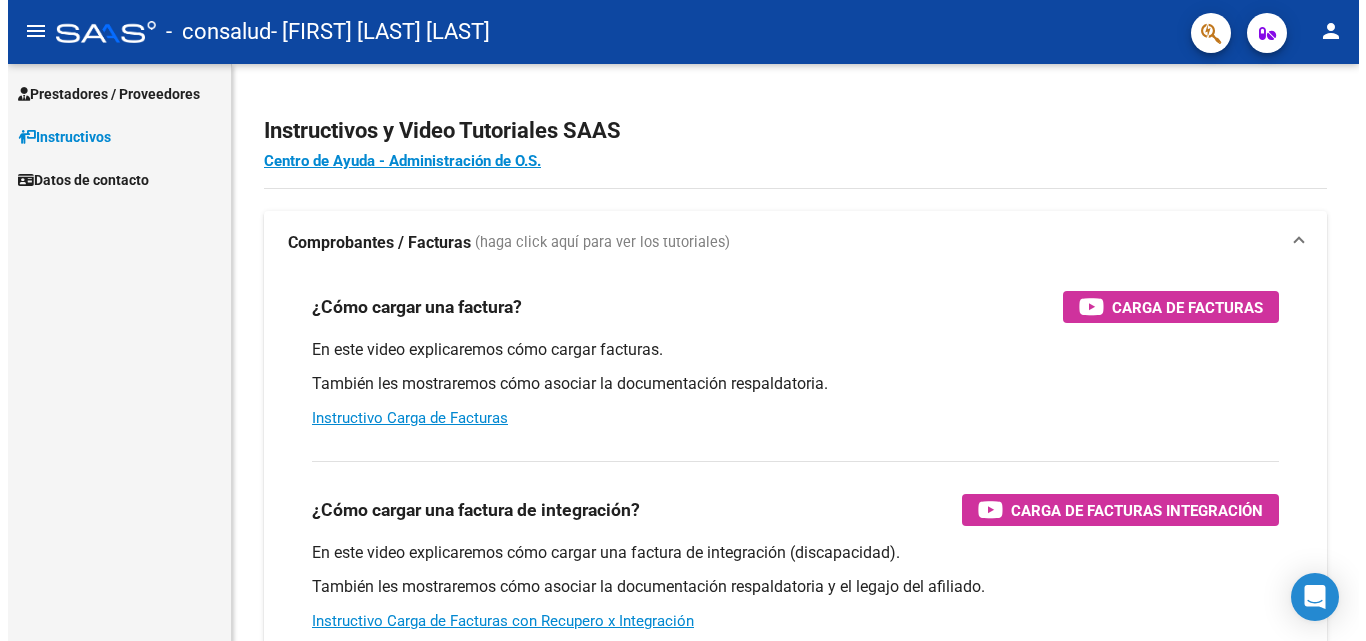 scroll, scrollTop: 0, scrollLeft: 0, axis: both 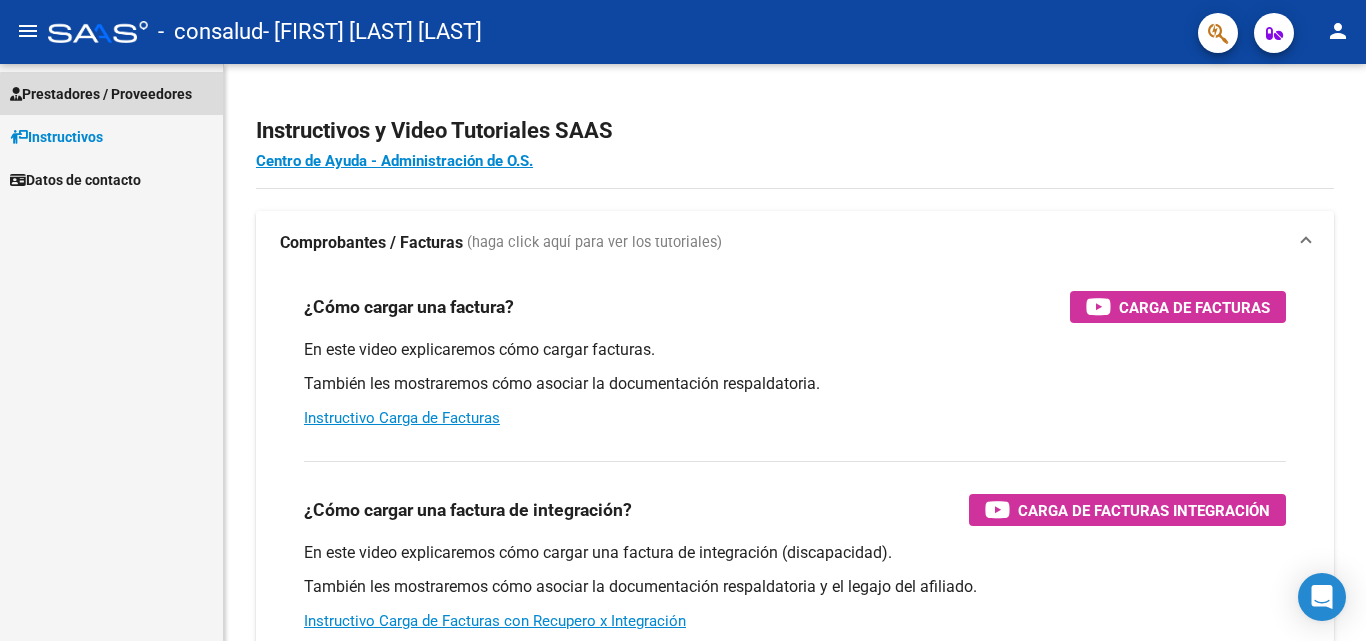 click on "Prestadores / Proveedores" at bounding box center (111, 93) 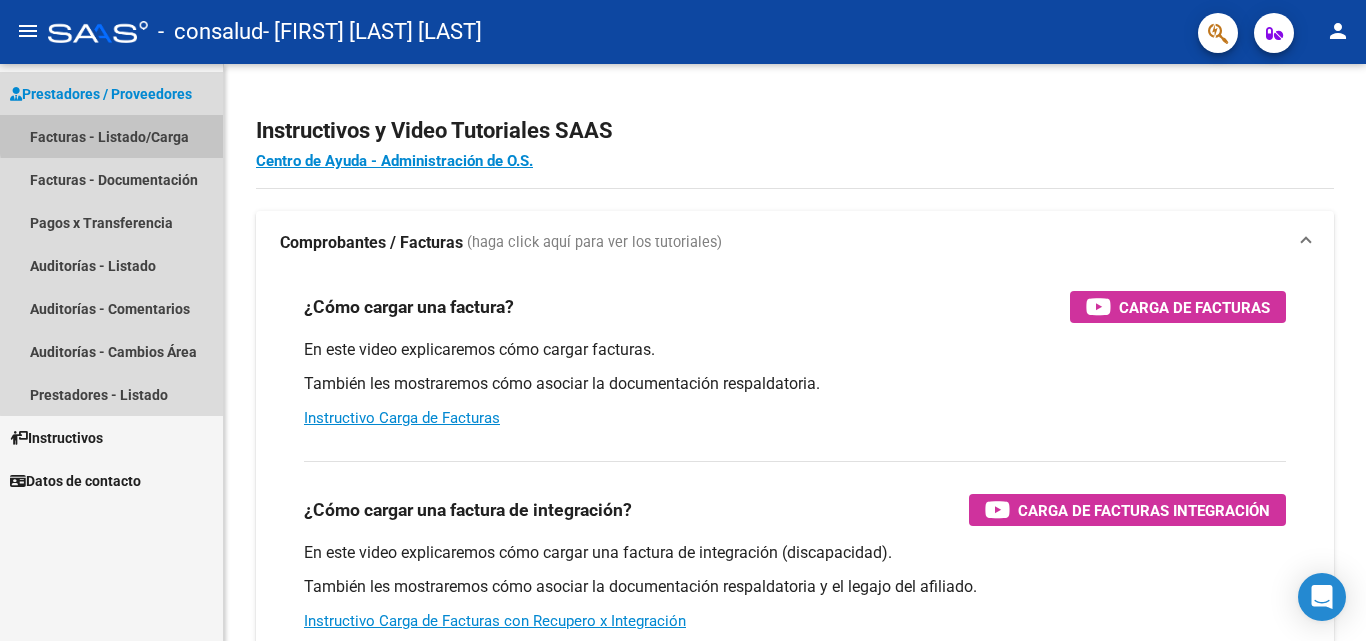 click on "Facturas - Listado/Carga" at bounding box center [111, 136] 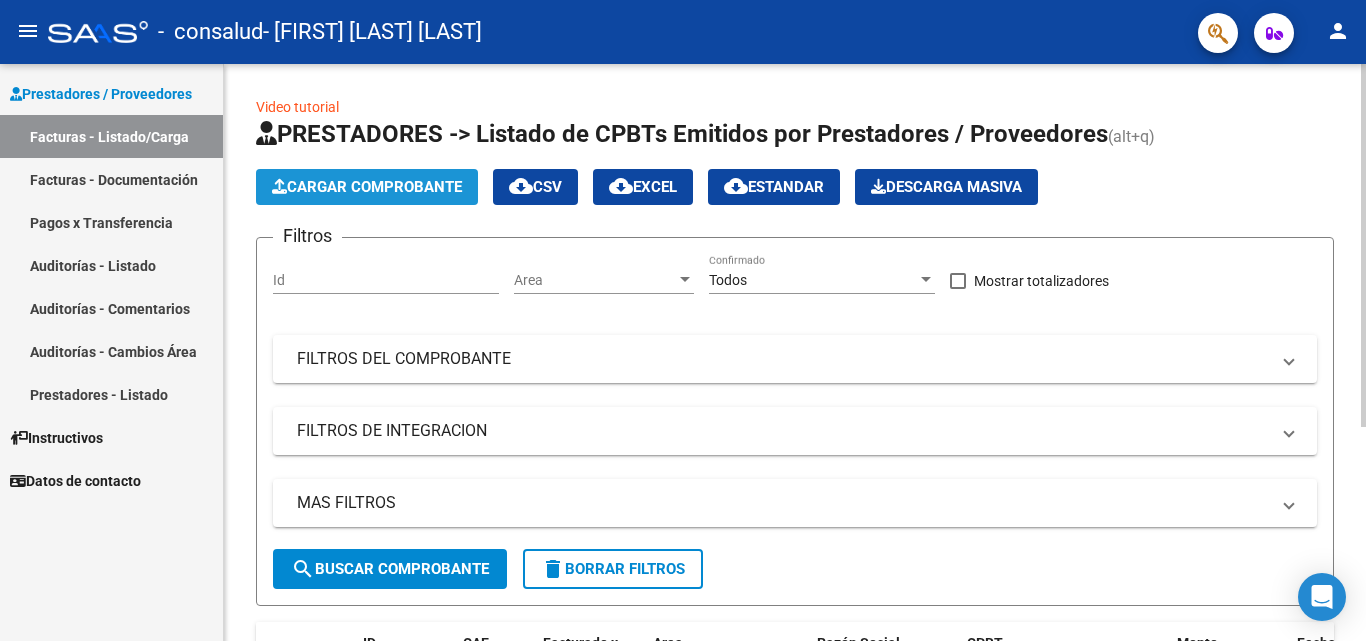 click on "Cargar Comprobante" 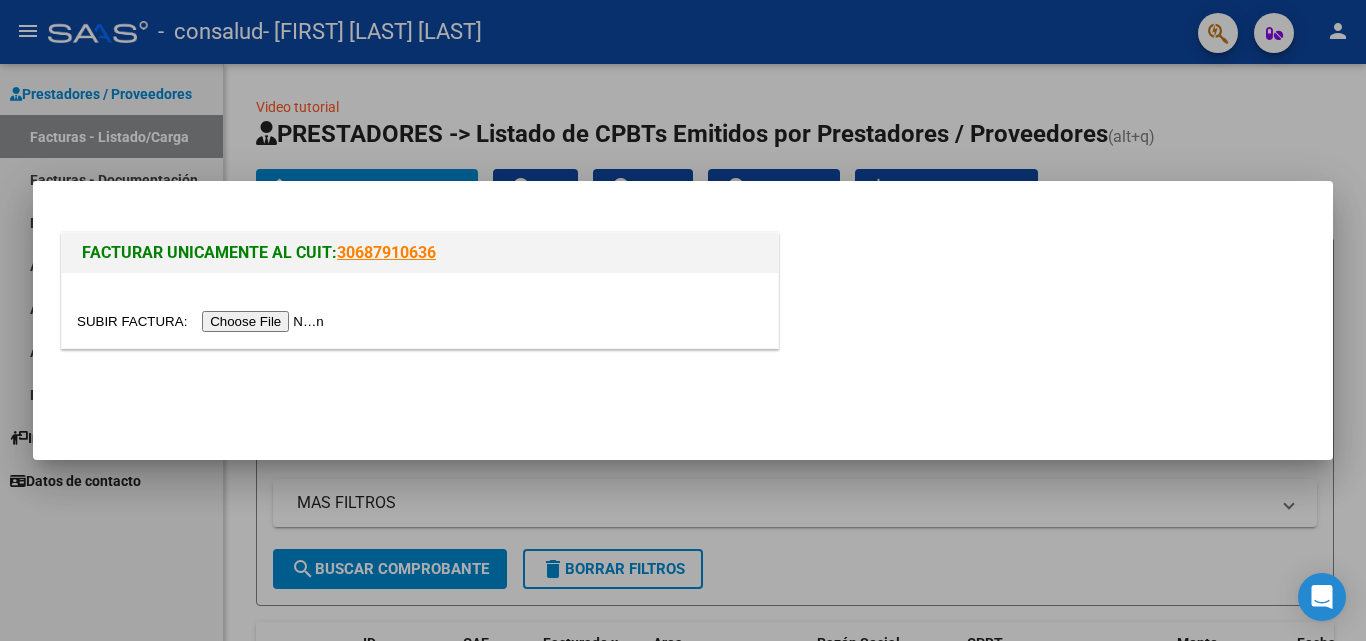 click at bounding box center (203, 321) 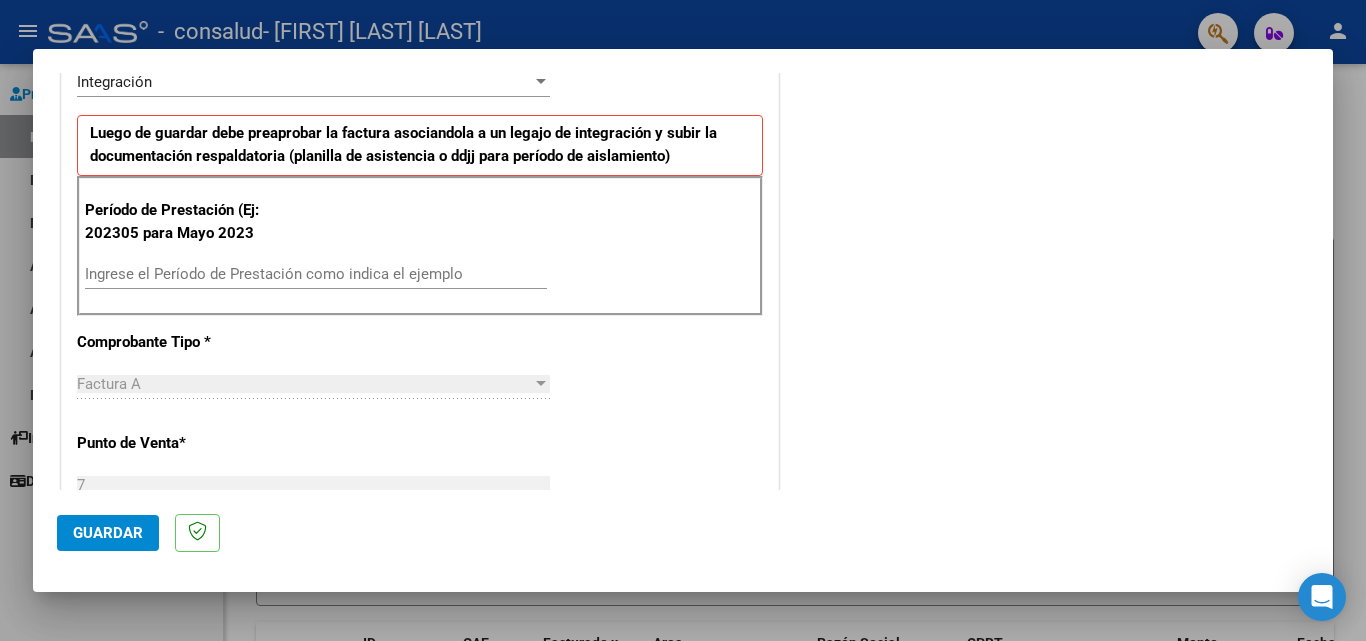 scroll, scrollTop: 500, scrollLeft: 0, axis: vertical 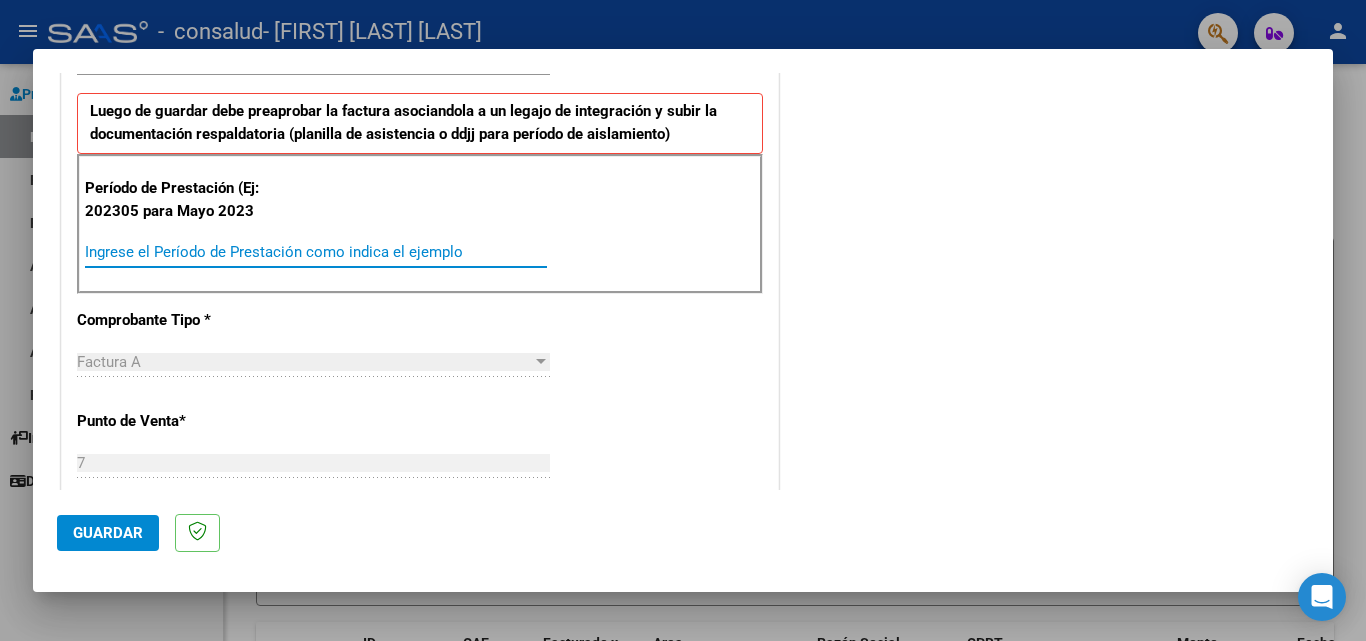 click on "Ingrese el Período de Prestación como indica el ejemplo" at bounding box center [316, 252] 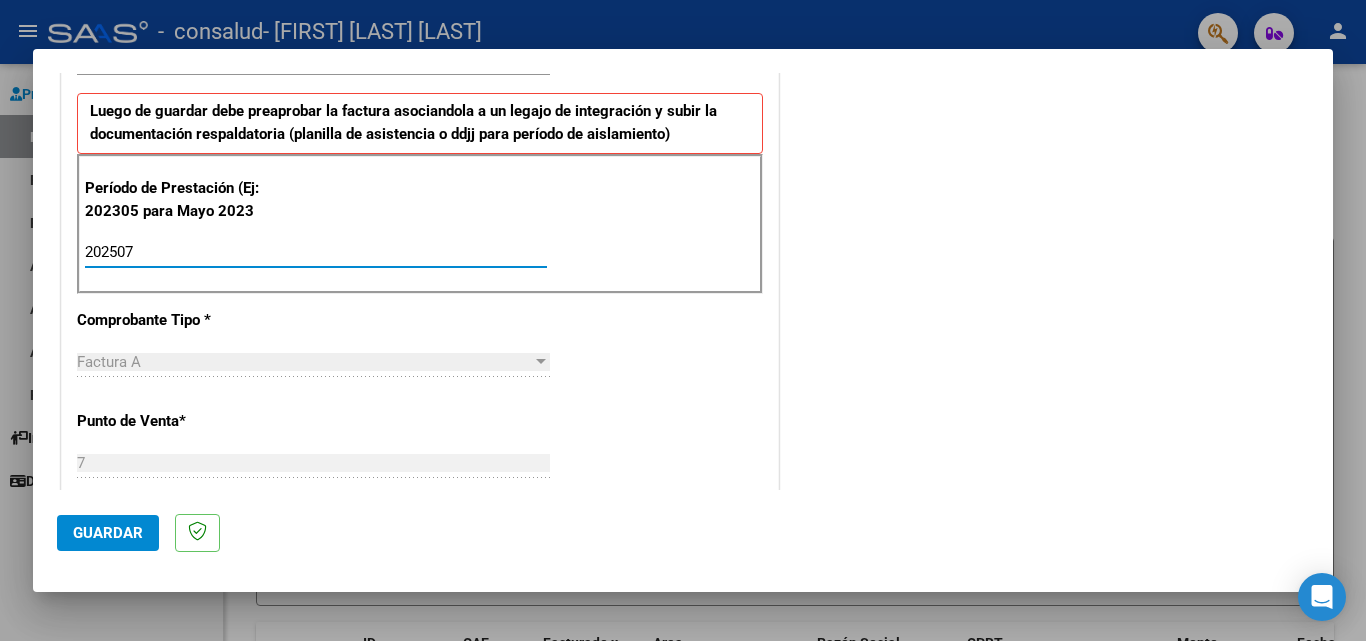 type on "202507" 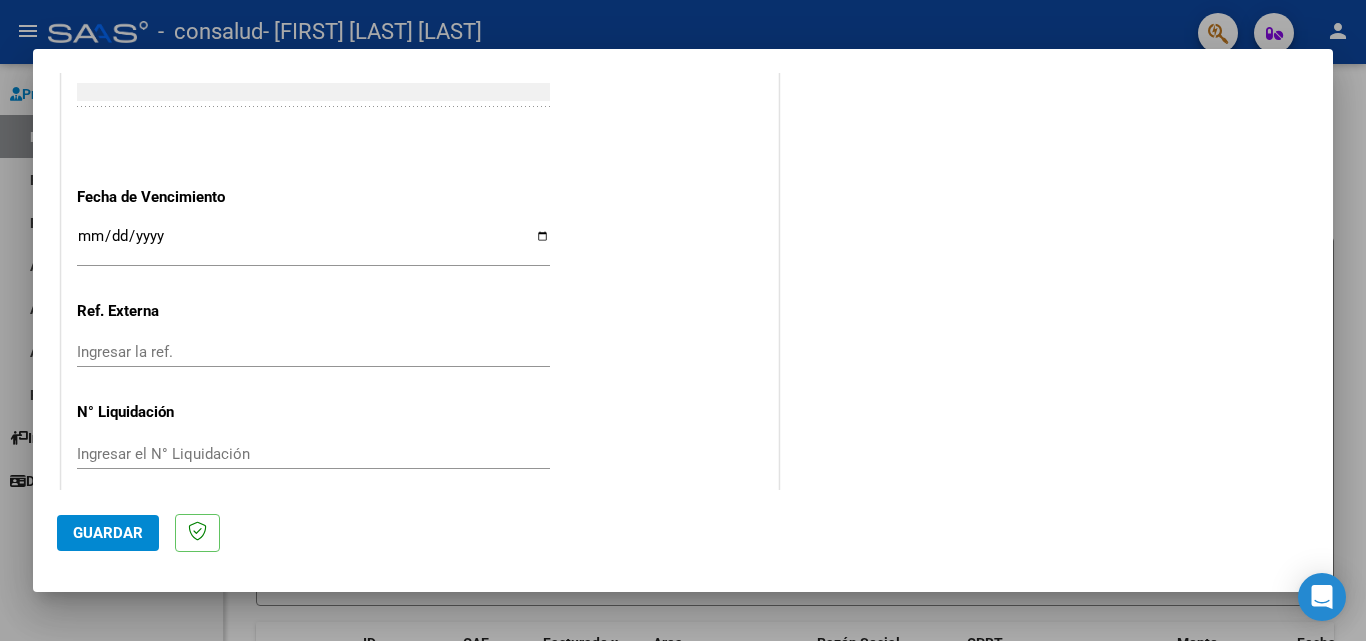 scroll, scrollTop: 1300, scrollLeft: 0, axis: vertical 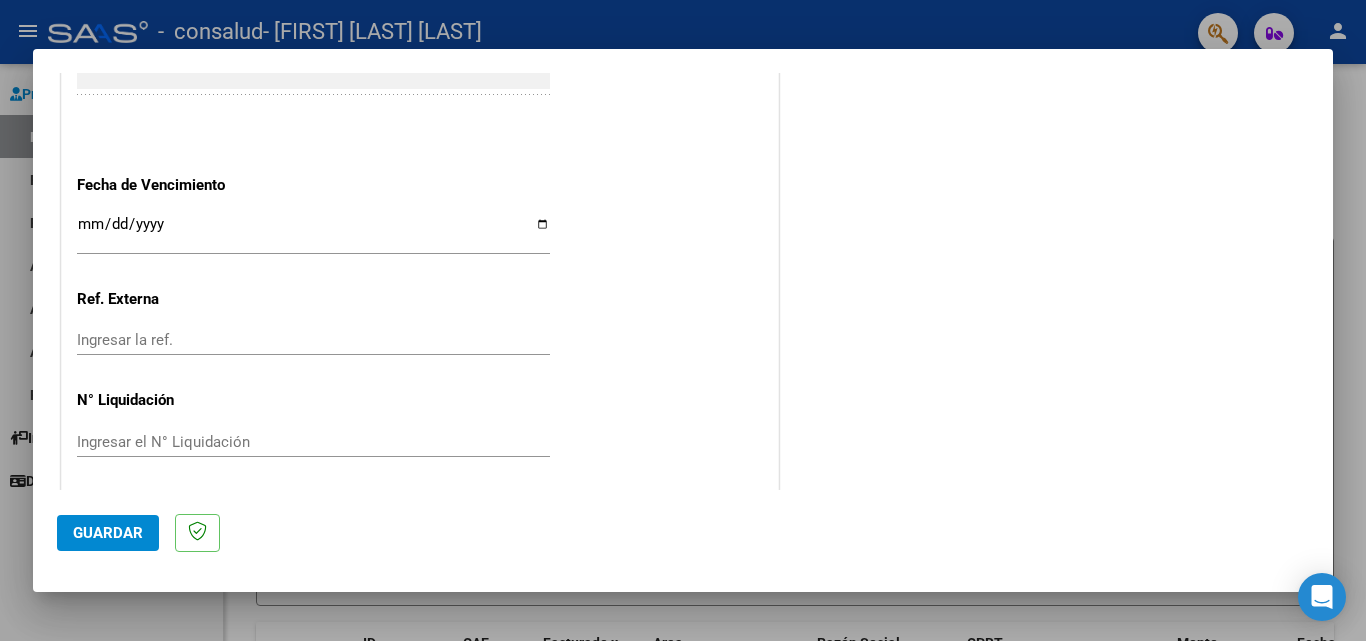 click on "Ingresar la fecha" at bounding box center (313, 232) 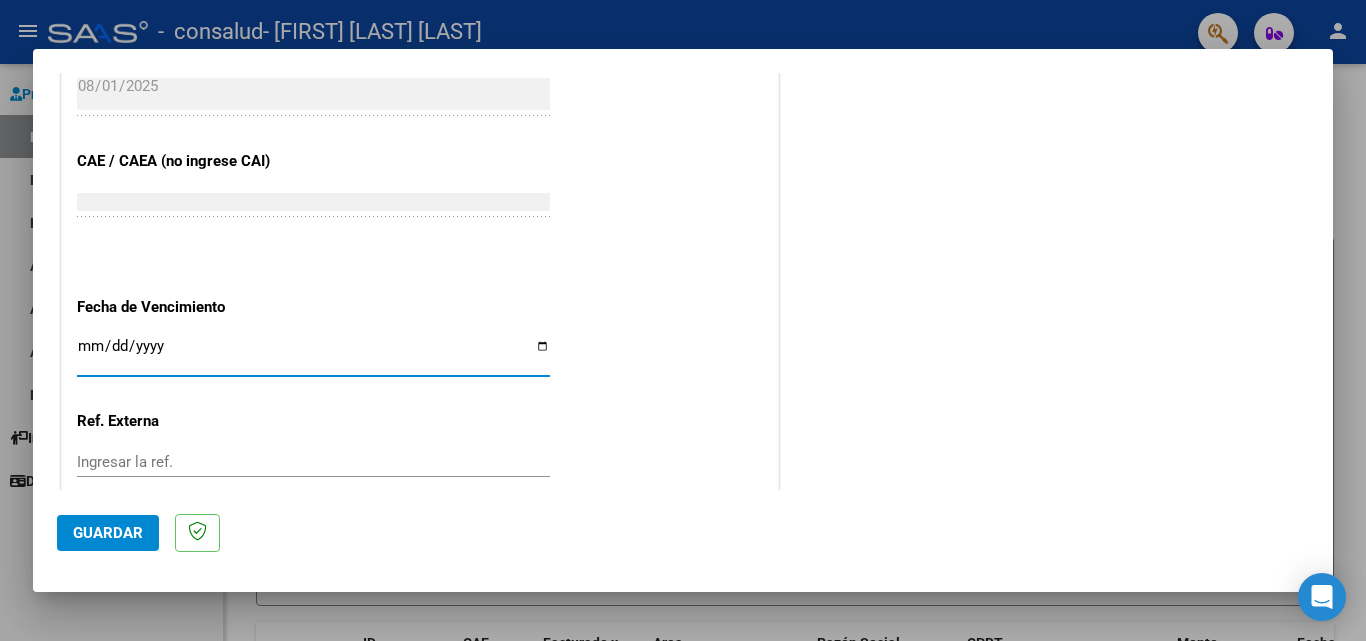 scroll, scrollTop: 1200, scrollLeft: 0, axis: vertical 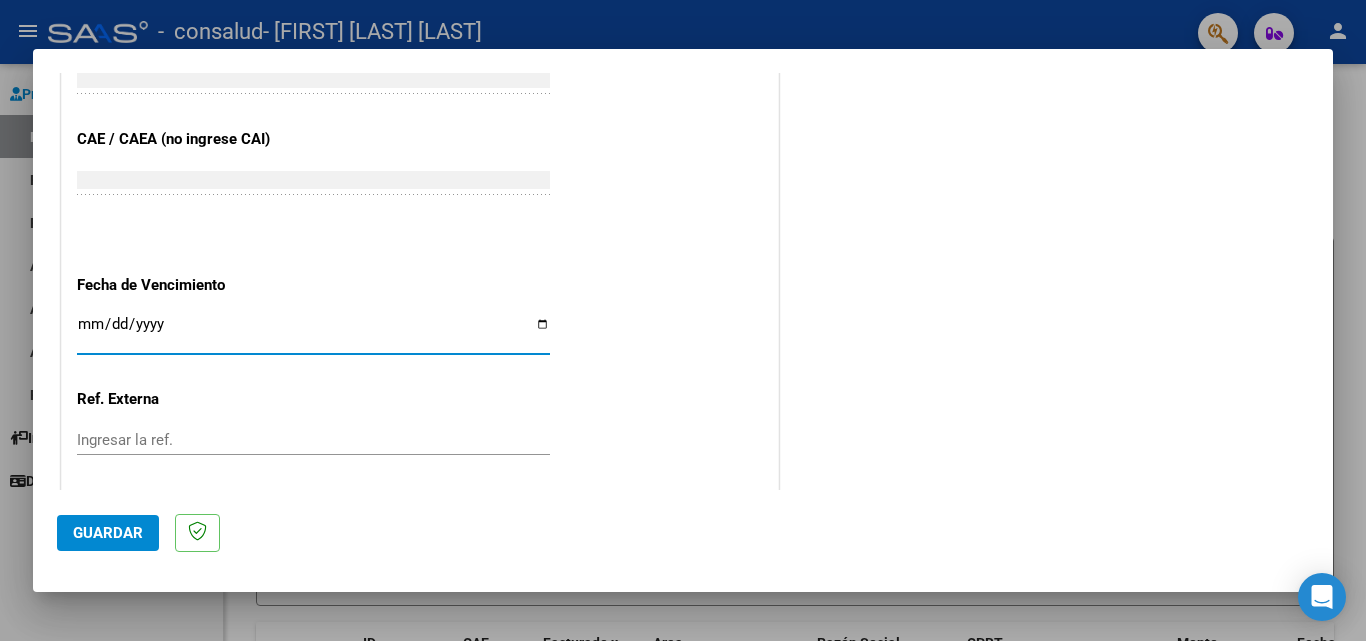 click on "Ingresar la fecha" at bounding box center (313, 332) 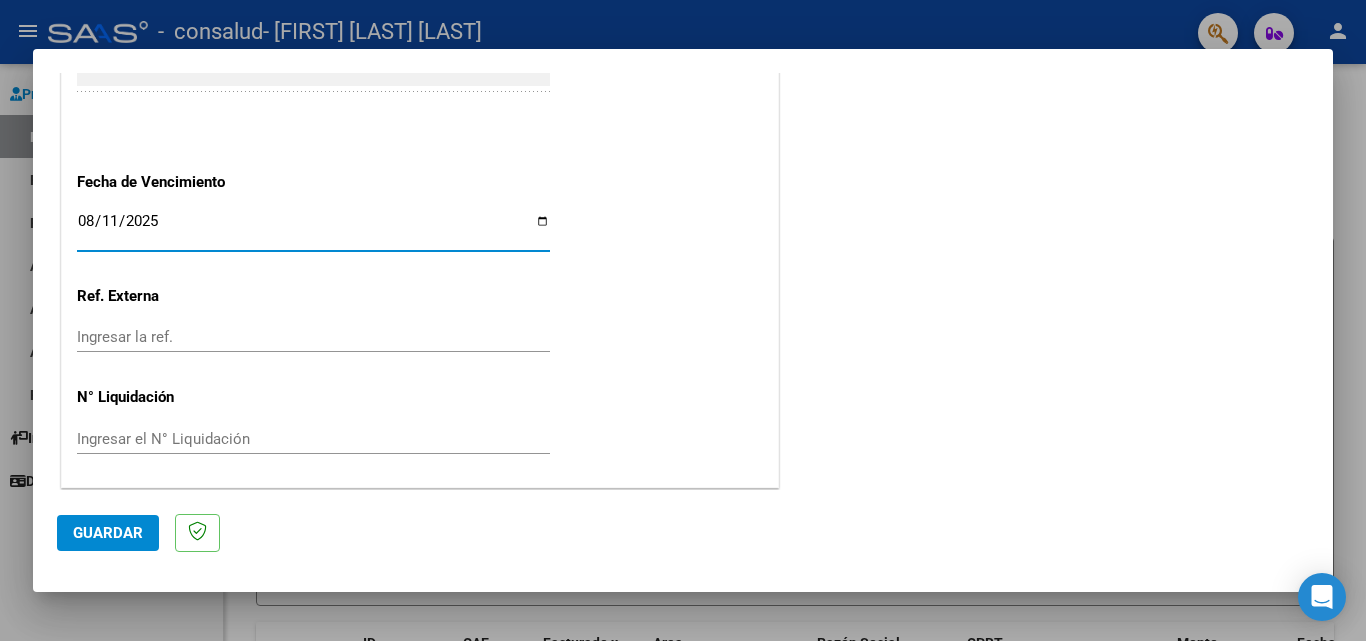scroll, scrollTop: 1305, scrollLeft: 0, axis: vertical 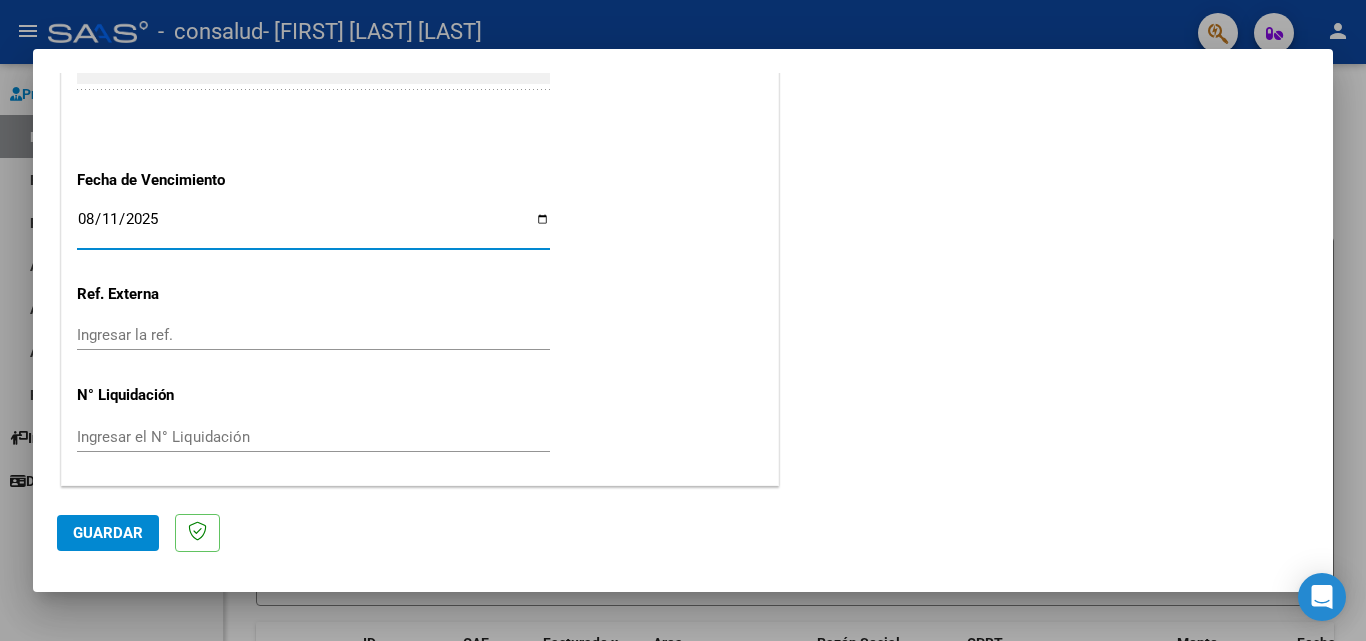 click on "Guardar" 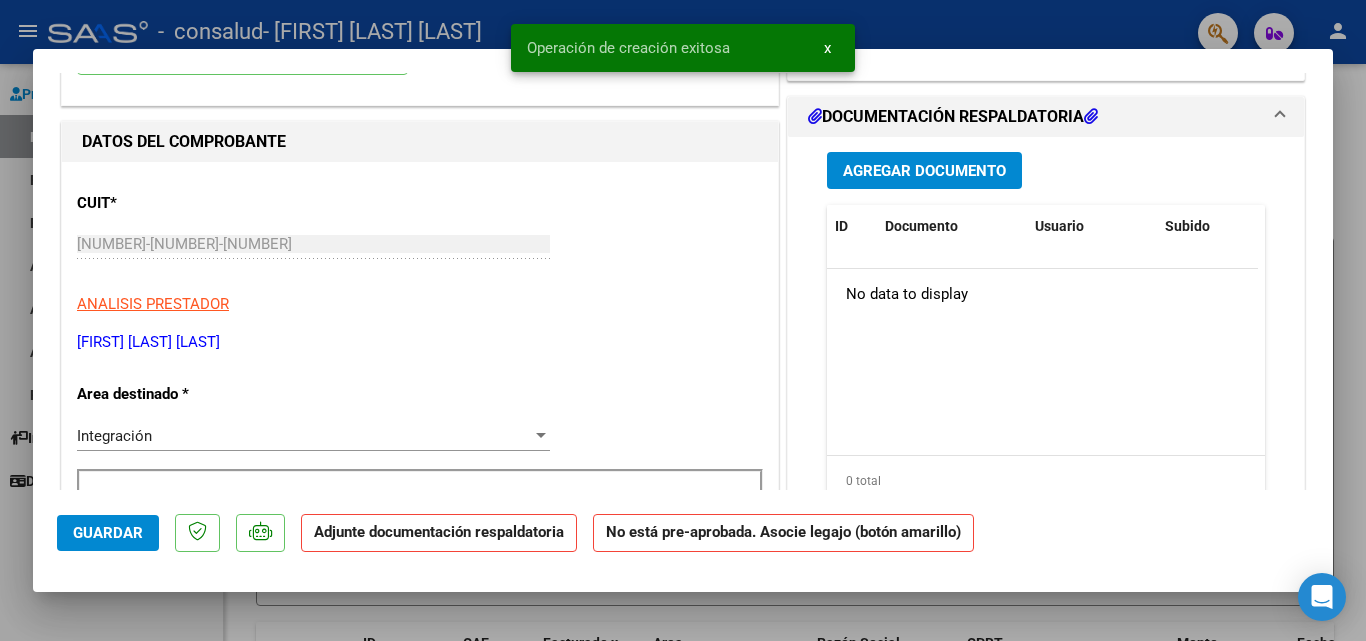 scroll, scrollTop: 100, scrollLeft: 0, axis: vertical 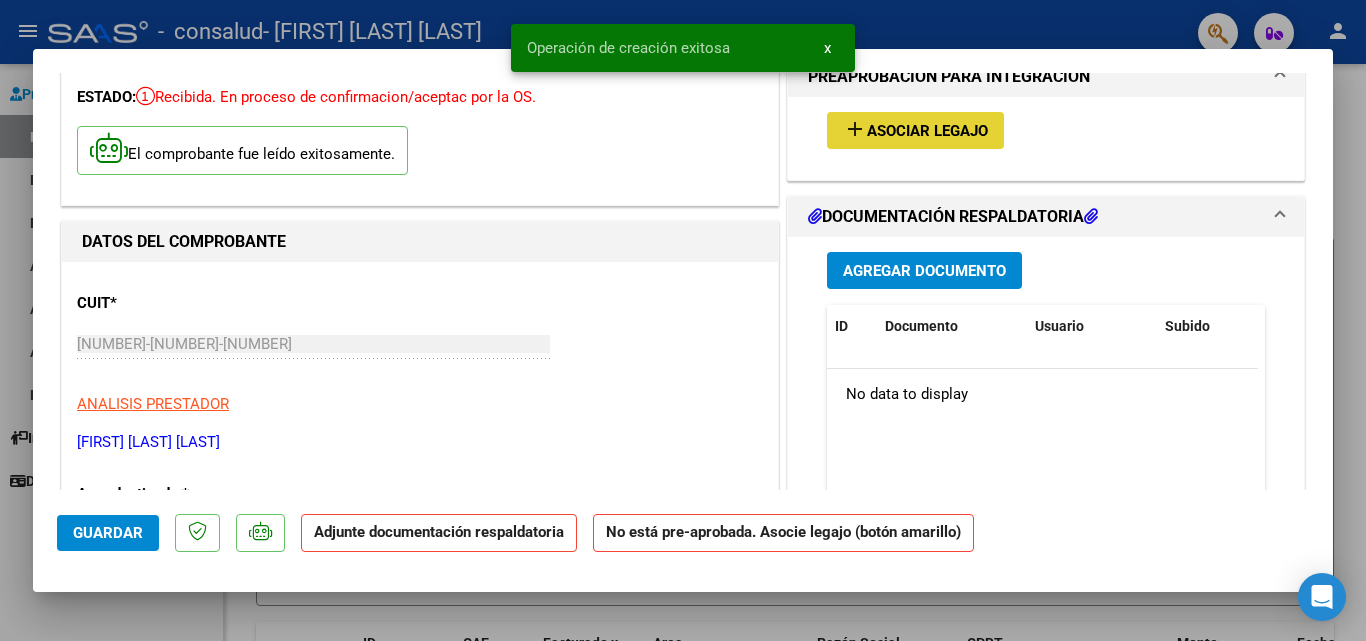 click on "Asociar Legajo" at bounding box center (927, 131) 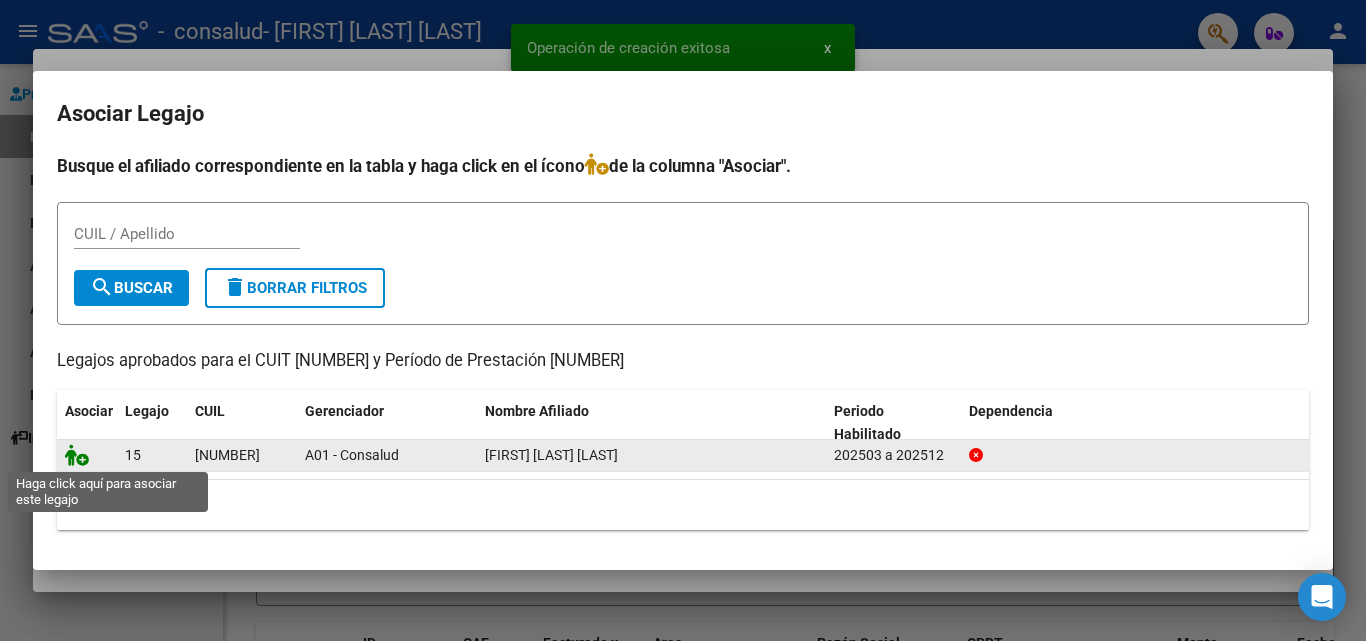 click 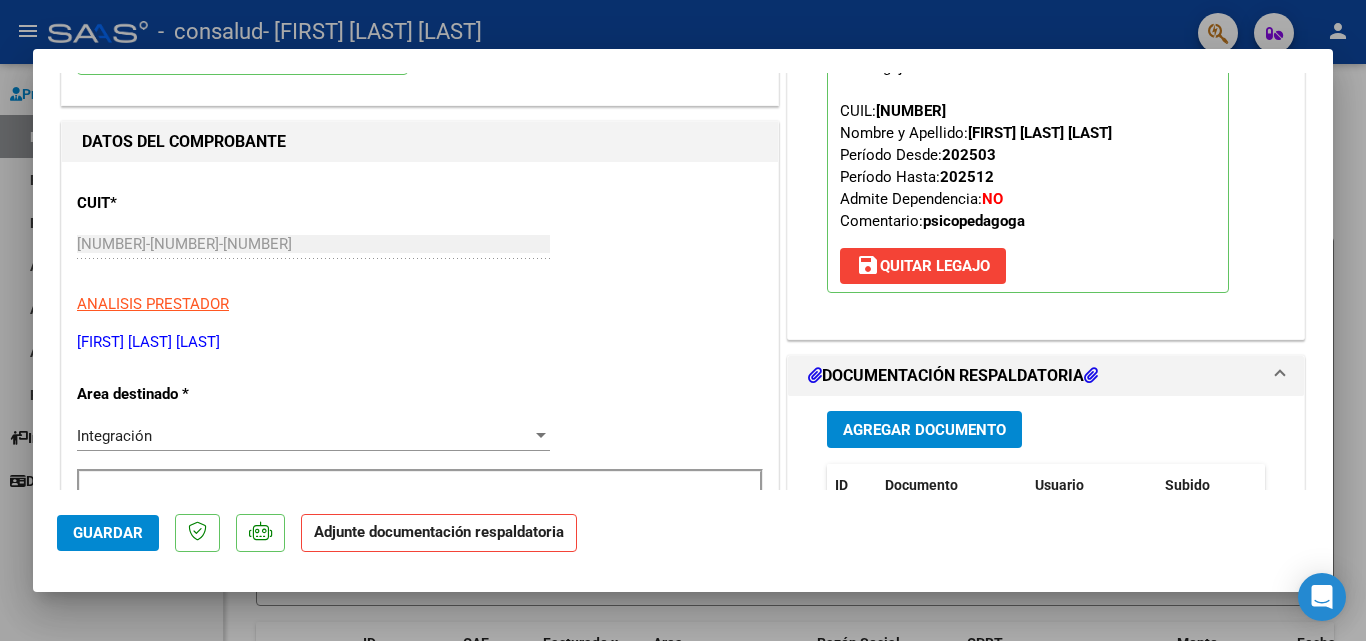 scroll, scrollTop: 300, scrollLeft: 0, axis: vertical 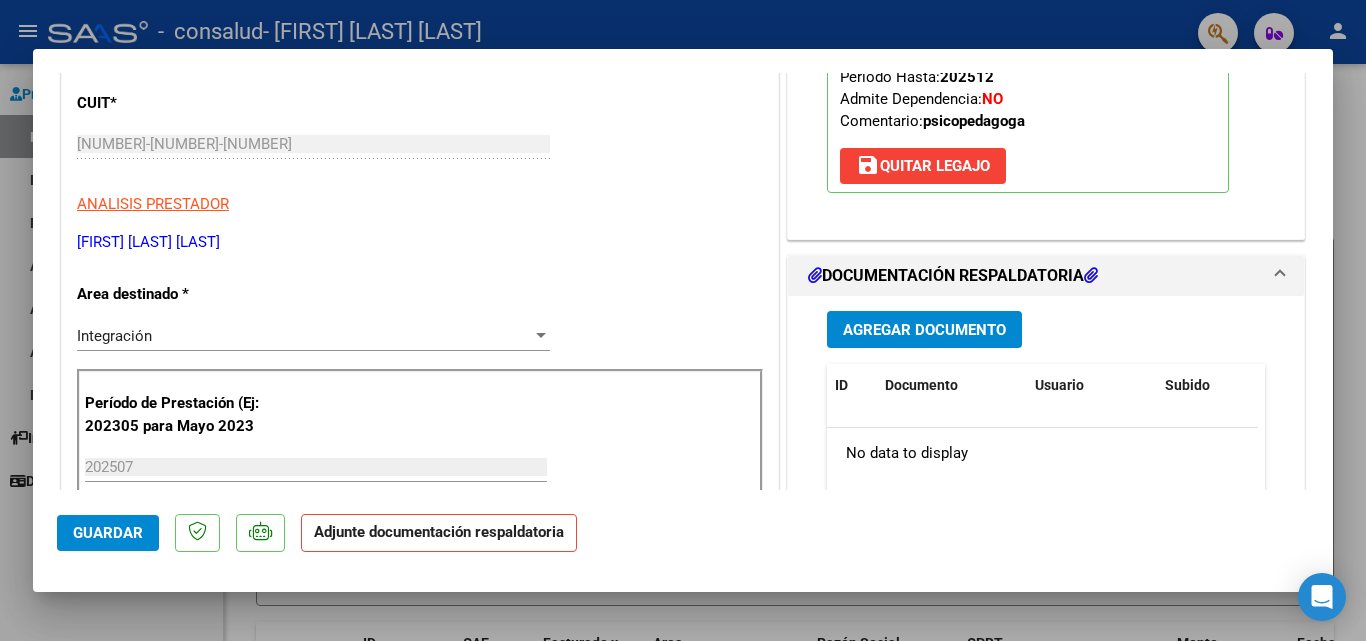 click on "Agregar Documento" at bounding box center [924, 330] 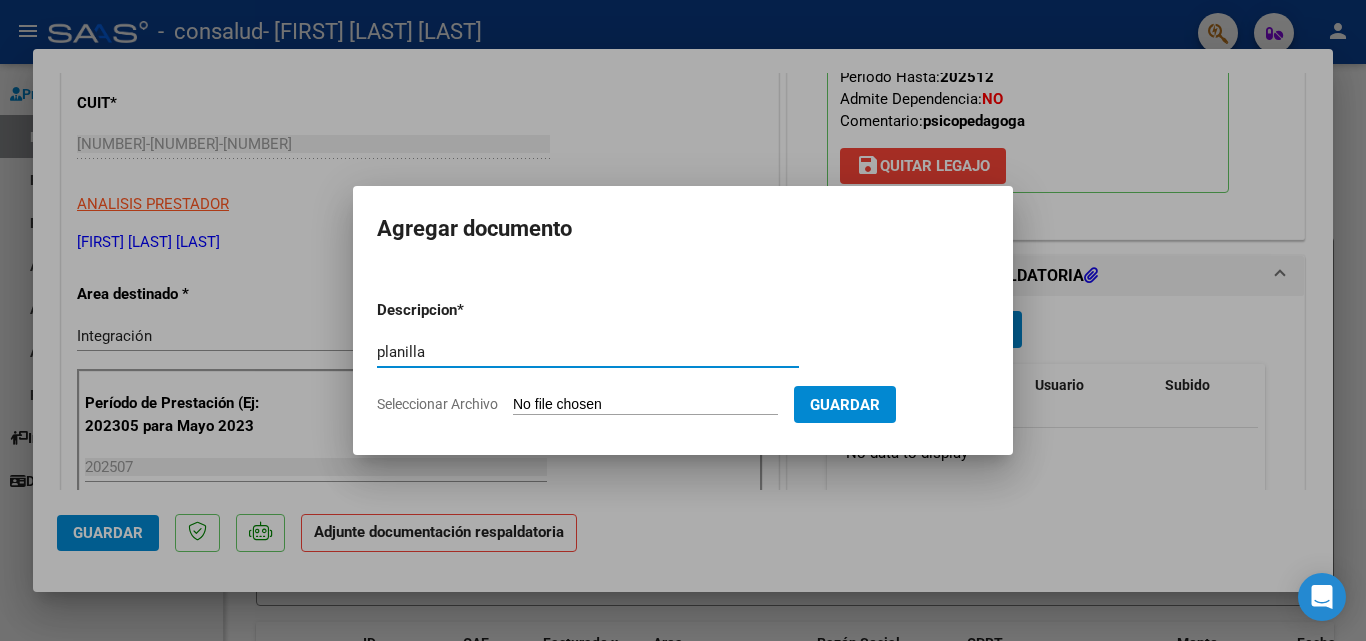 type on "planilla" 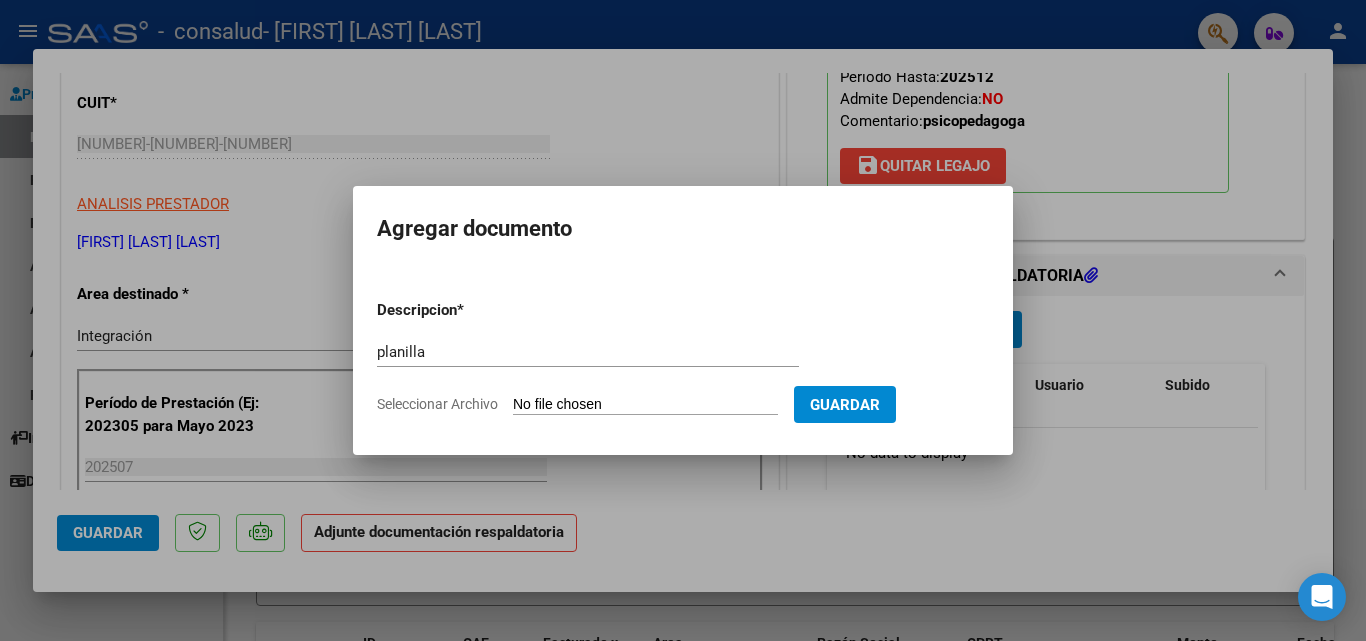 click on "Seleccionar Archivo" at bounding box center (645, 405) 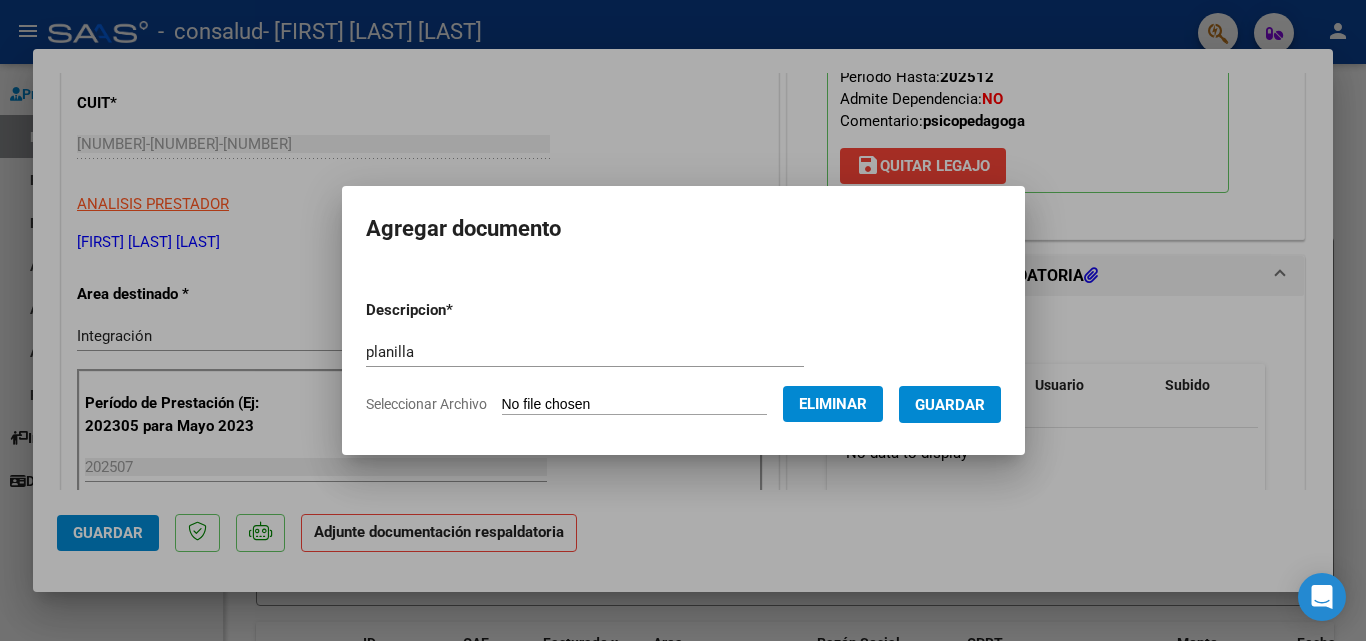 drag, startPoint x: 957, startPoint y: 427, endPoint x: 978, endPoint y: 410, distance: 27.018513 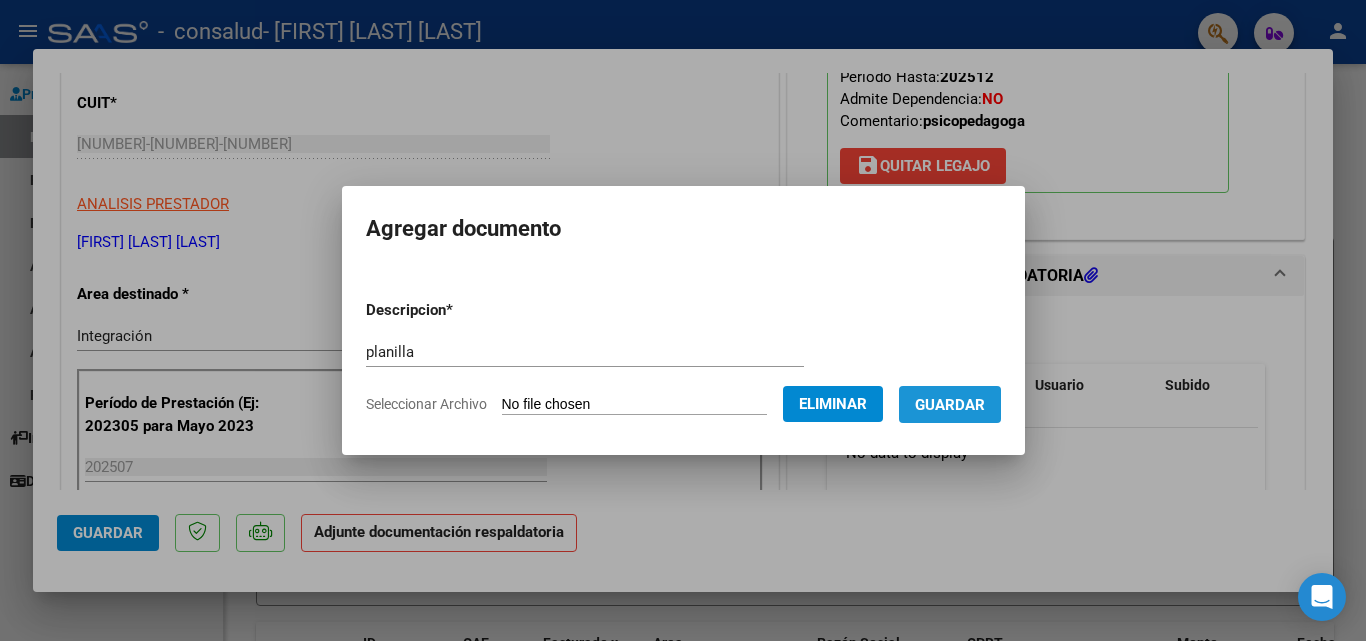 click on "Guardar" at bounding box center [950, 405] 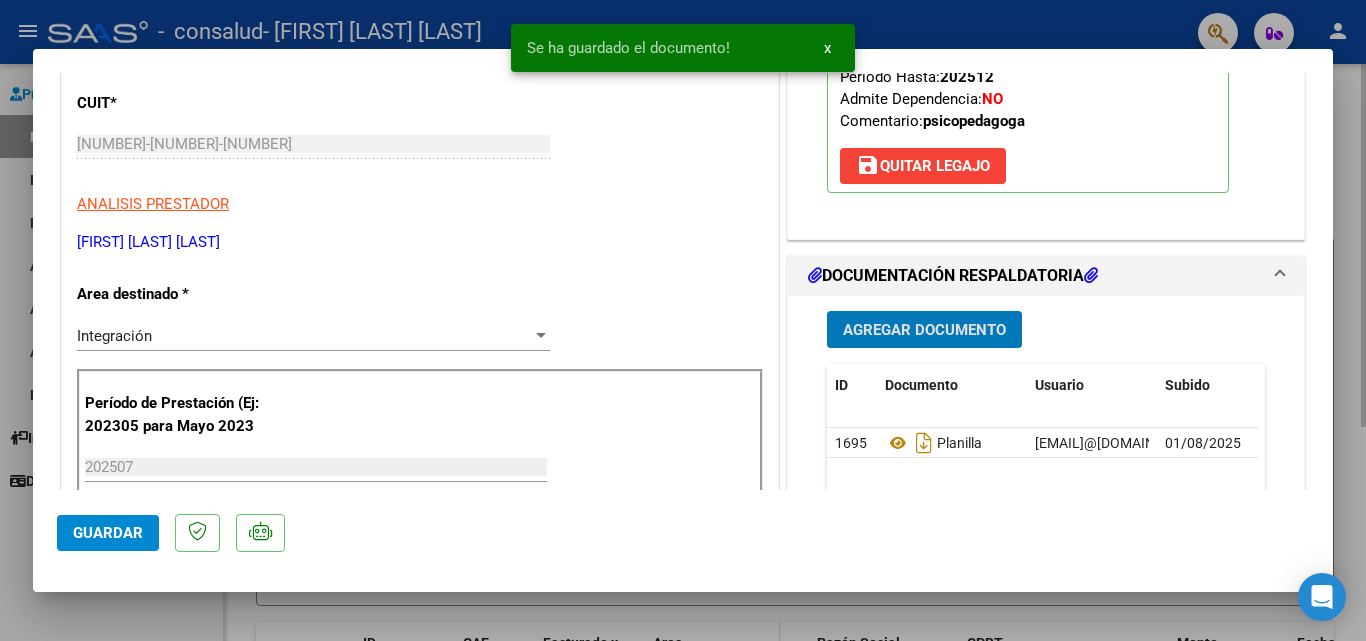 type 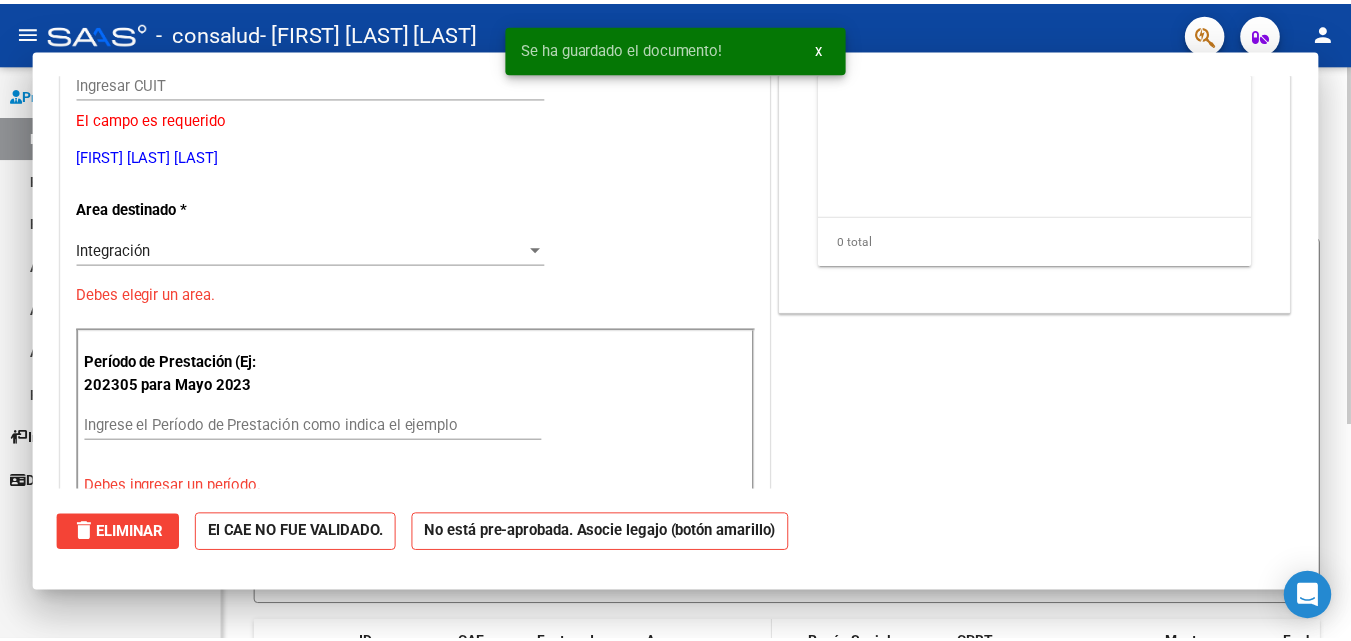 scroll, scrollTop: 0, scrollLeft: 0, axis: both 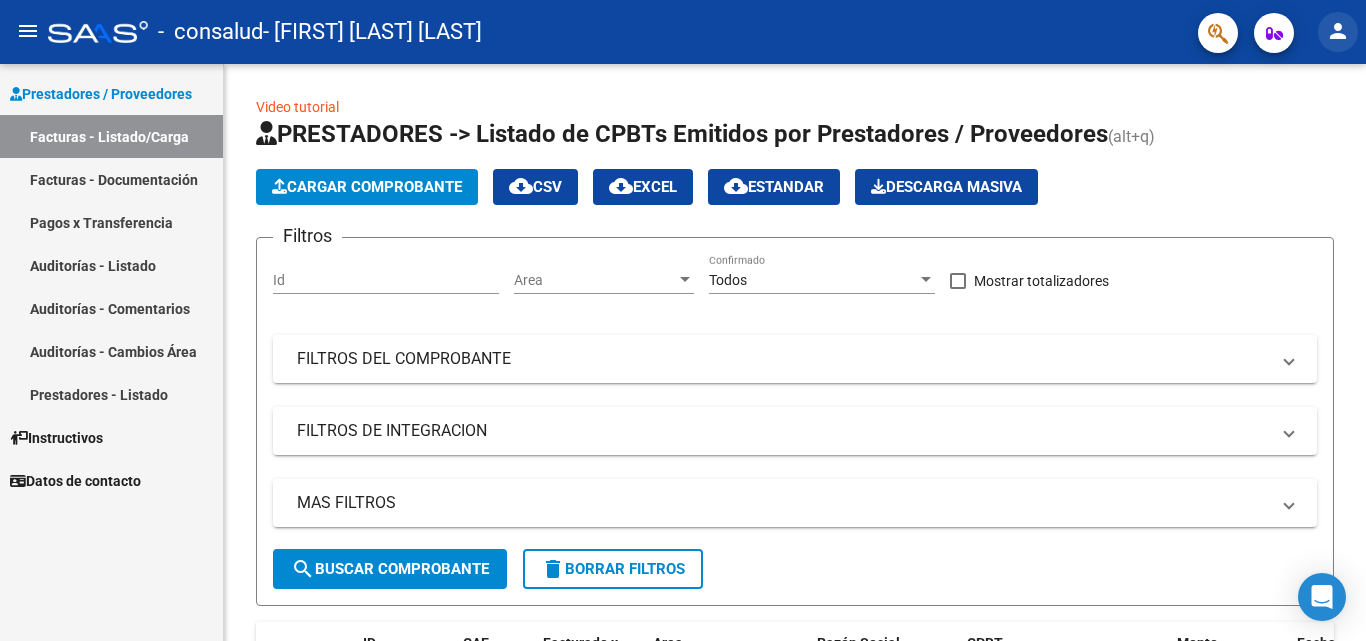 click on "person" 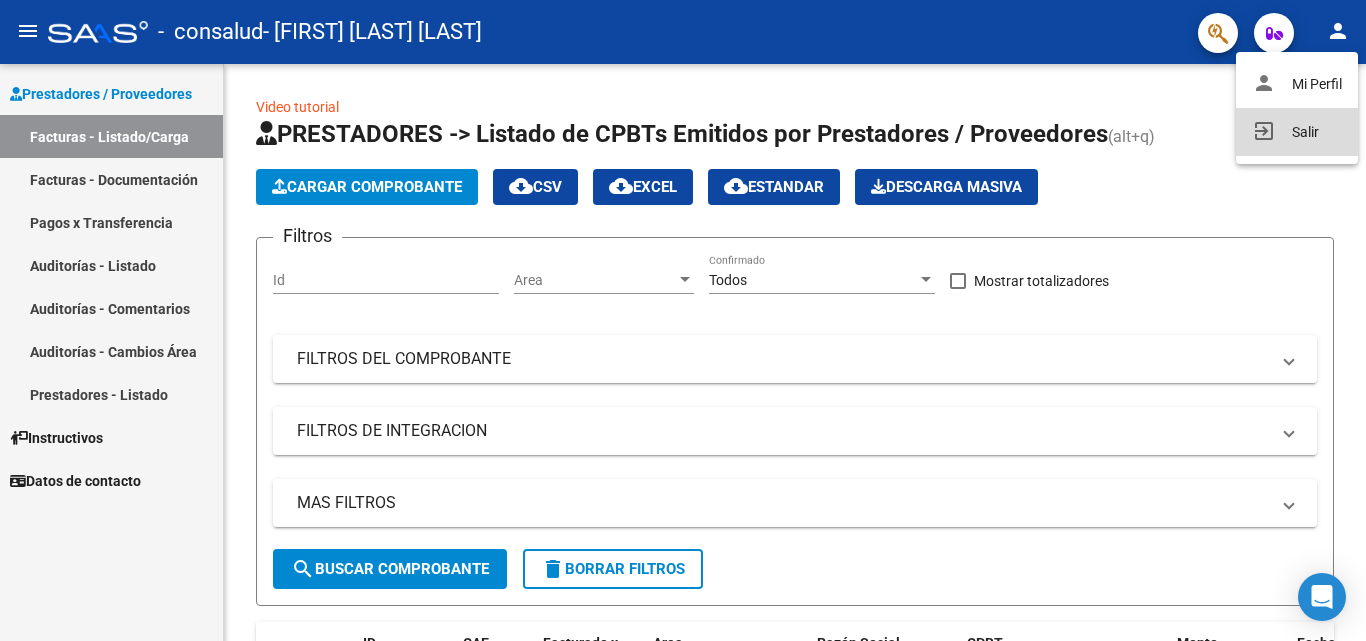click on "exit_to_app" at bounding box center (1264, 131) 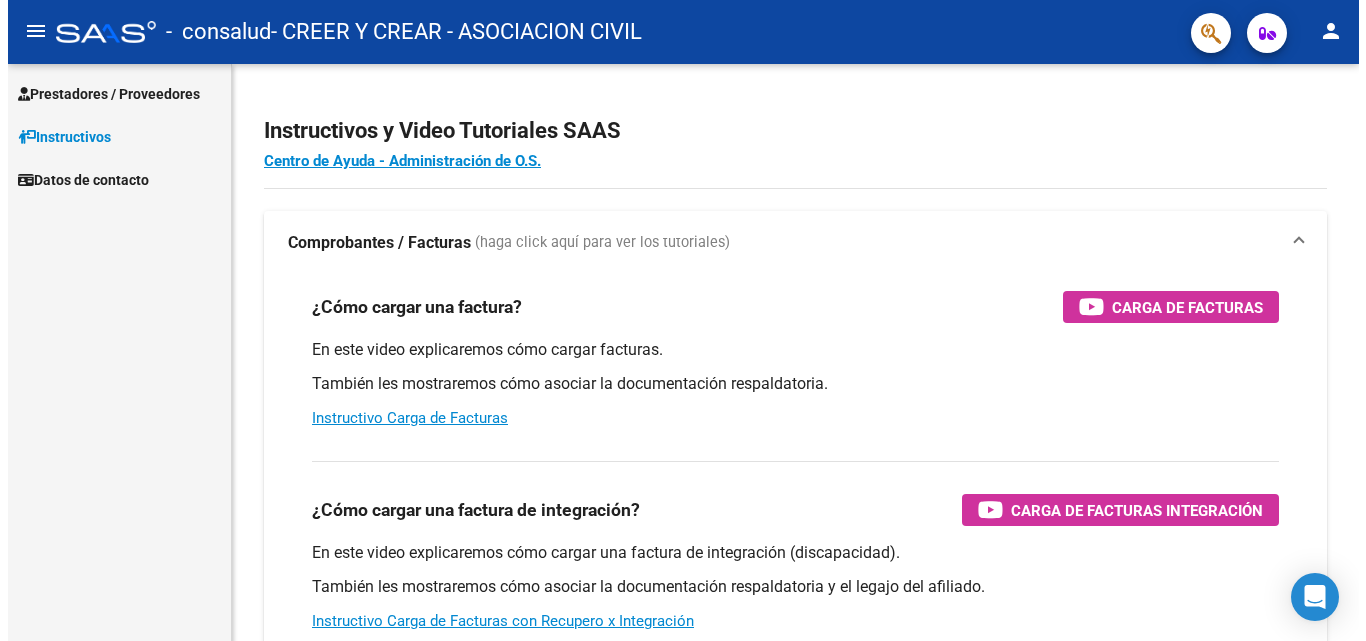 scroll, scrollTop: 0, scrollLeft: 0, axis: both 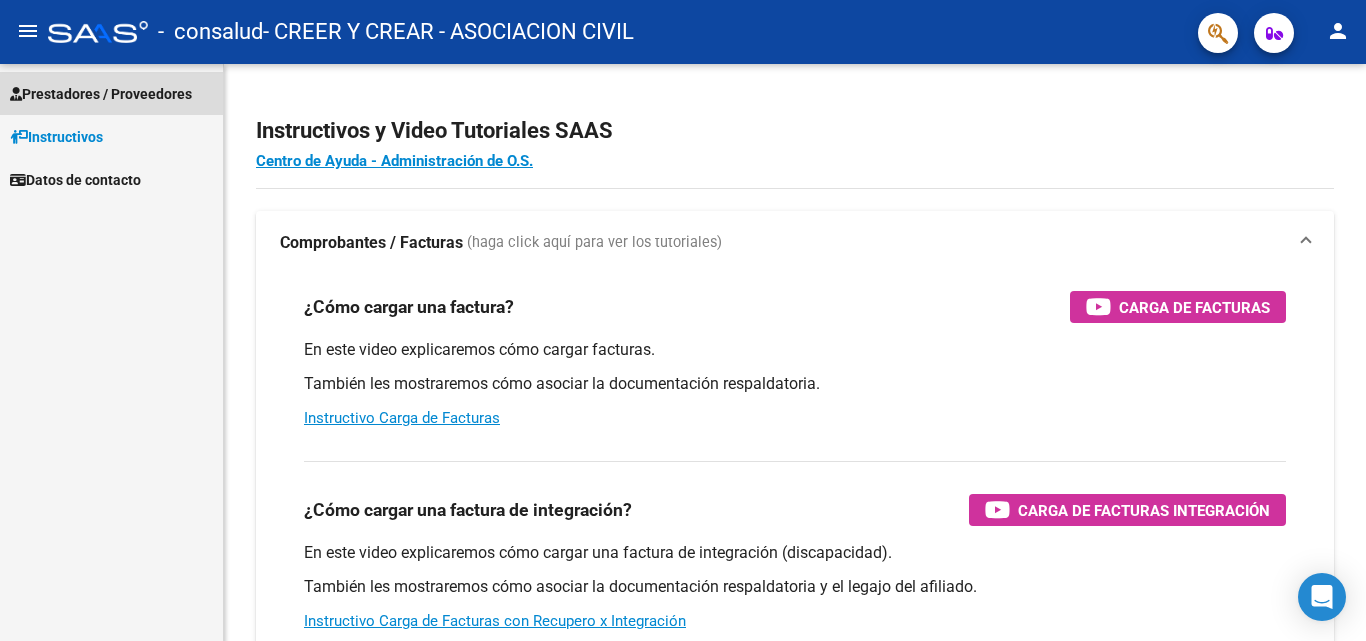 click on "Prestadores / Proveedores" at bounding box center (101, 94) 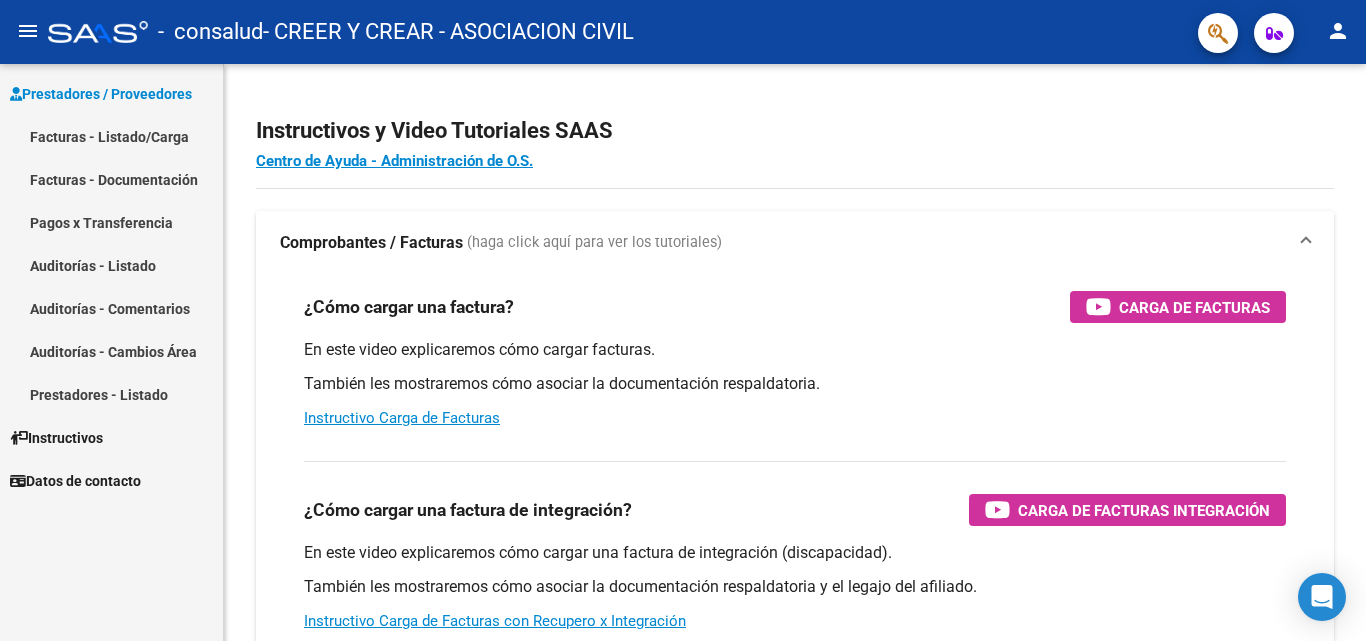 click on "Facturas - Listado/Carga" at bounding box center [111, 136] 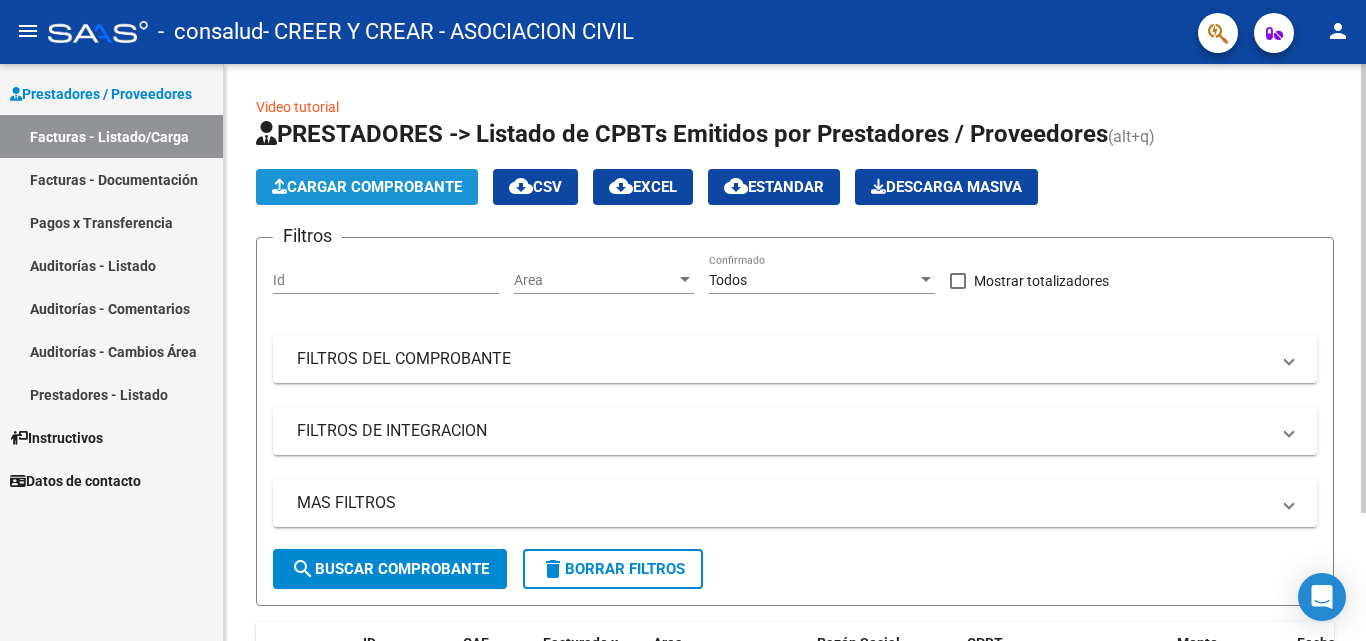 click on "Cargar Comprobante" 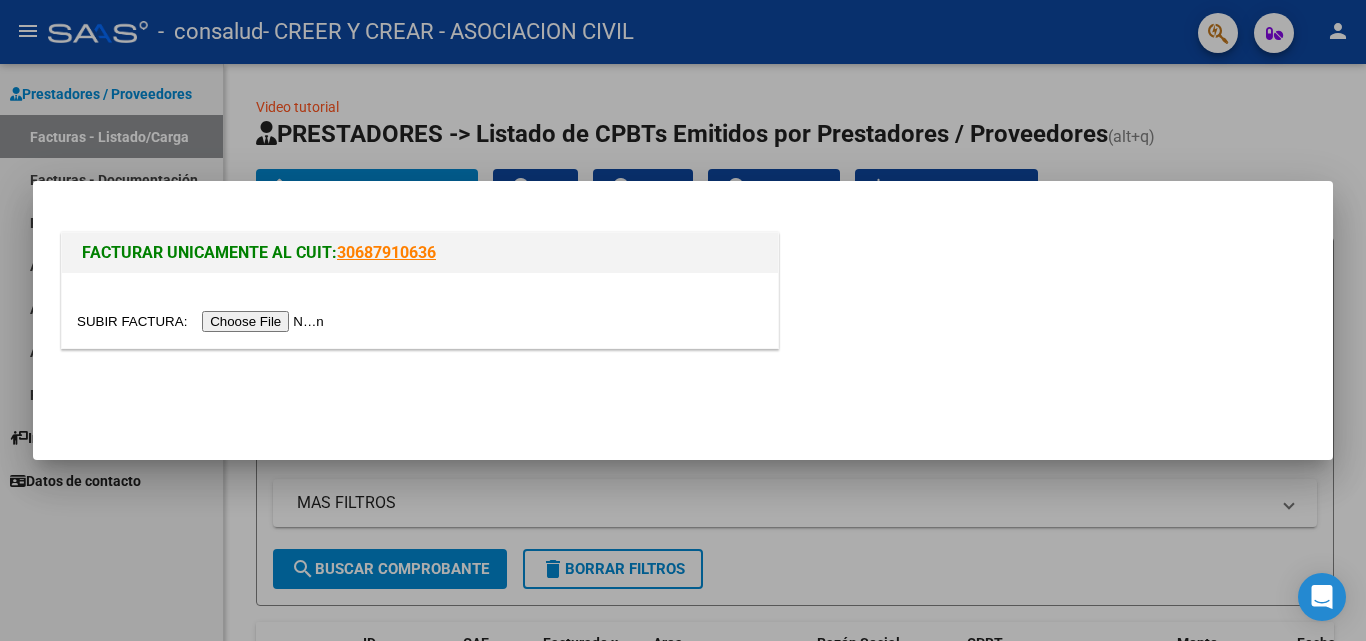 click at bounding box center [203, 321] 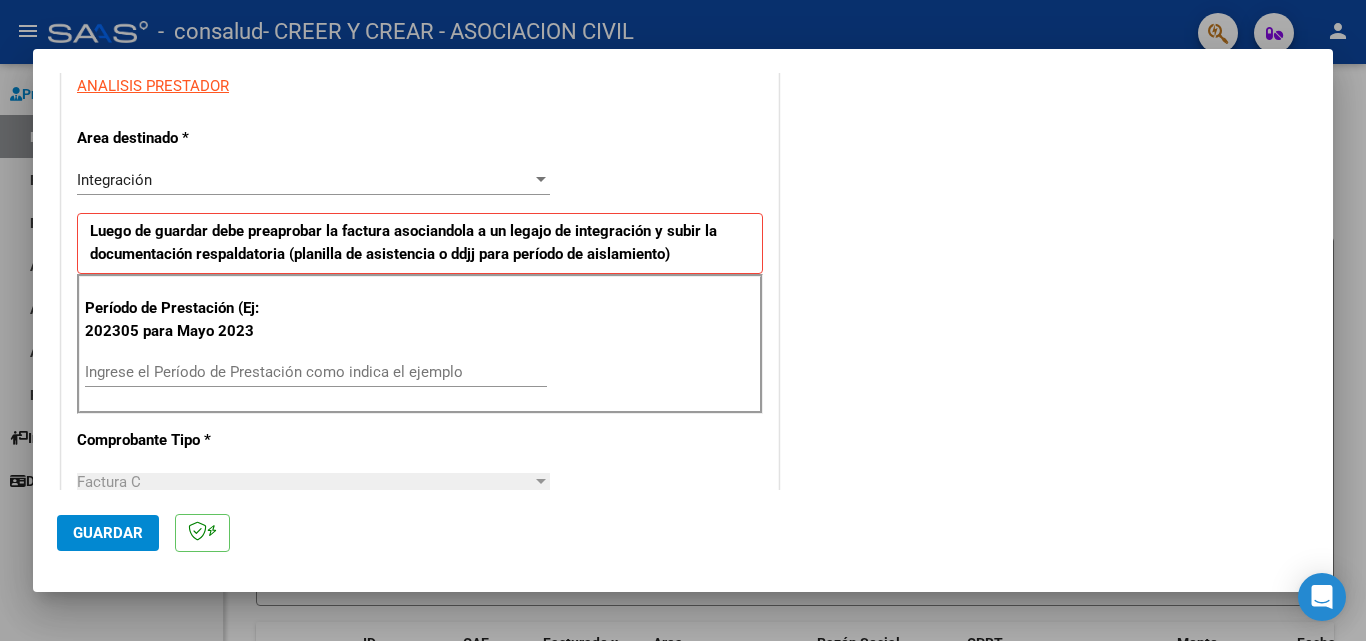 scroll, scrollTop: 400, scrollLeft: 0, axis: vertical 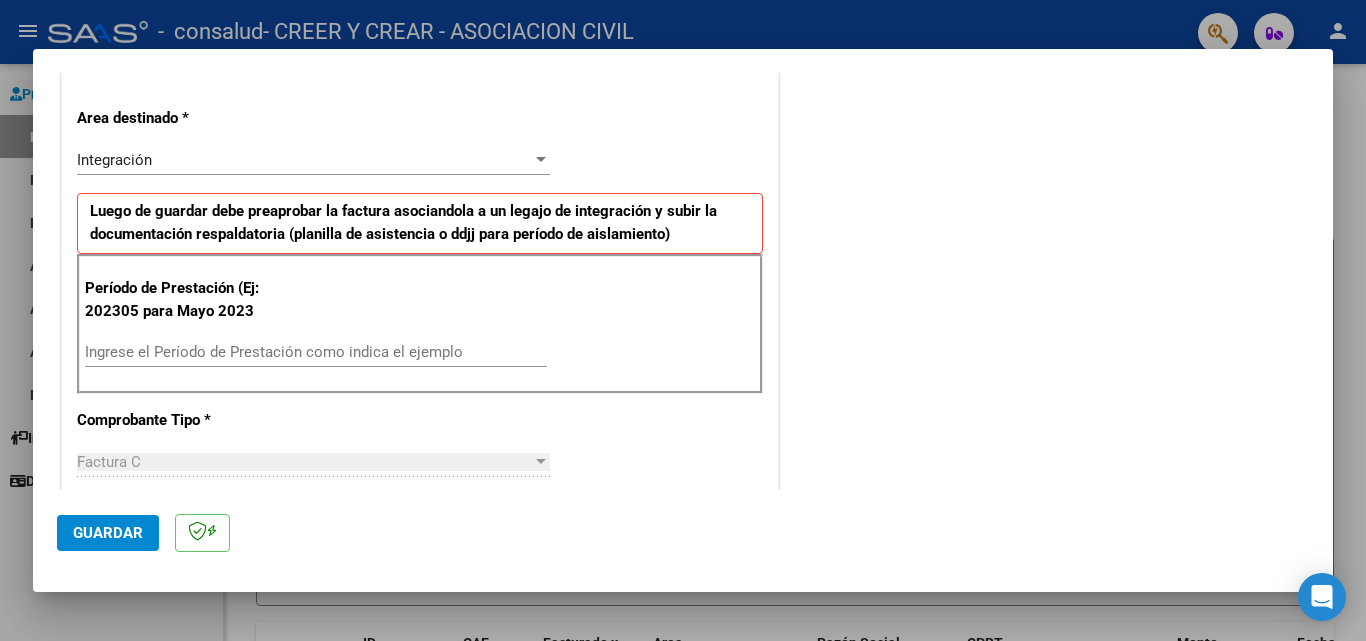 click on "Ingrese el Período de Prestación como indica el ejemplo" at bounding box center (316, 352) 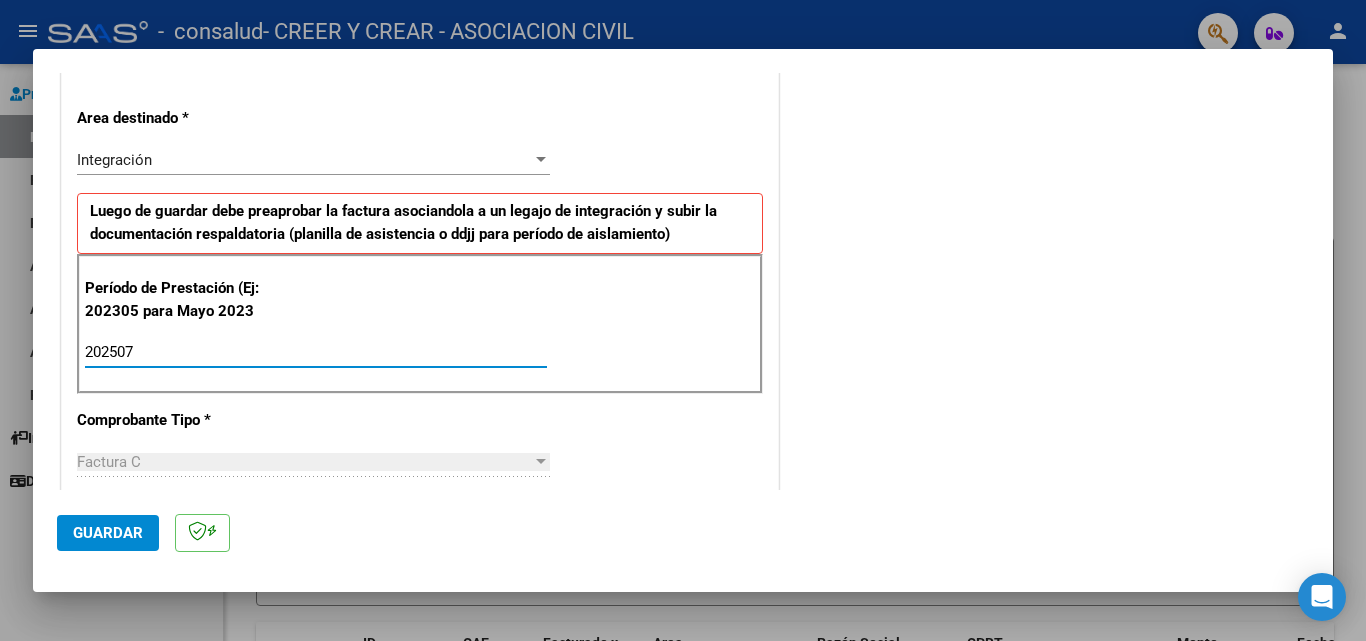 type on "202507" 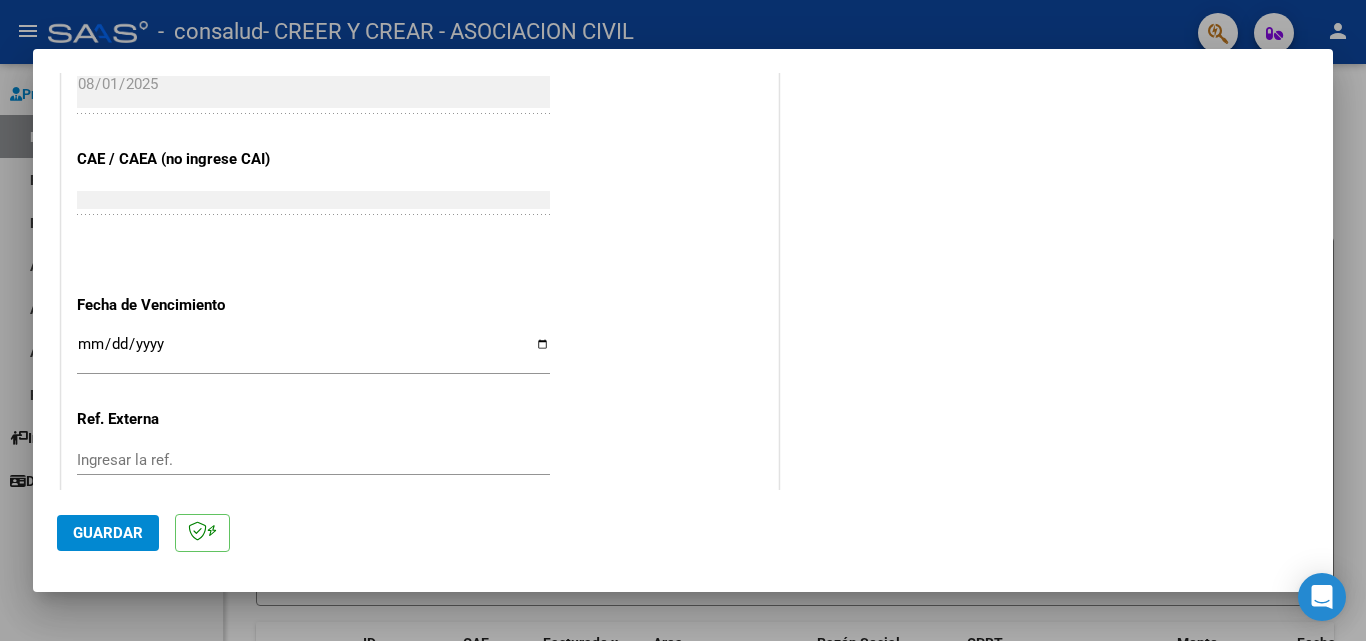 scroll, scrollTop: 1300, scrollLeft: 0, axis: vertical 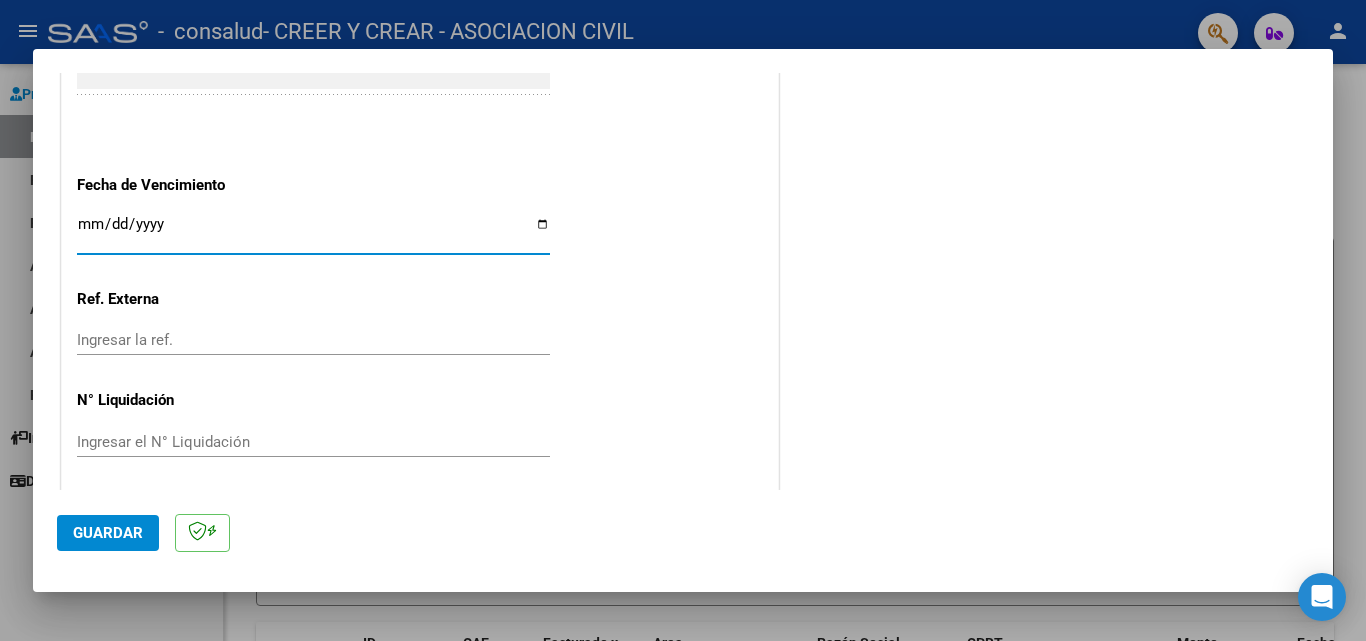 click on "Ingresar la fecha" at bounding box center [313, 232] 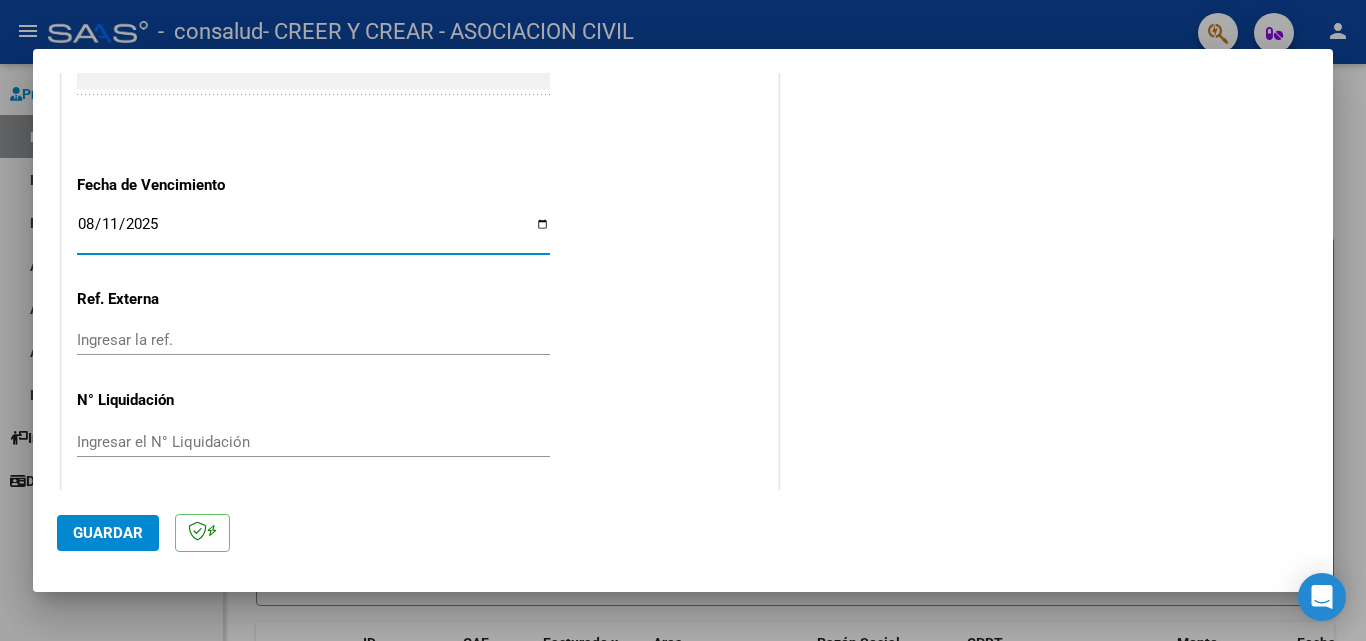 type on "2025-08-11" 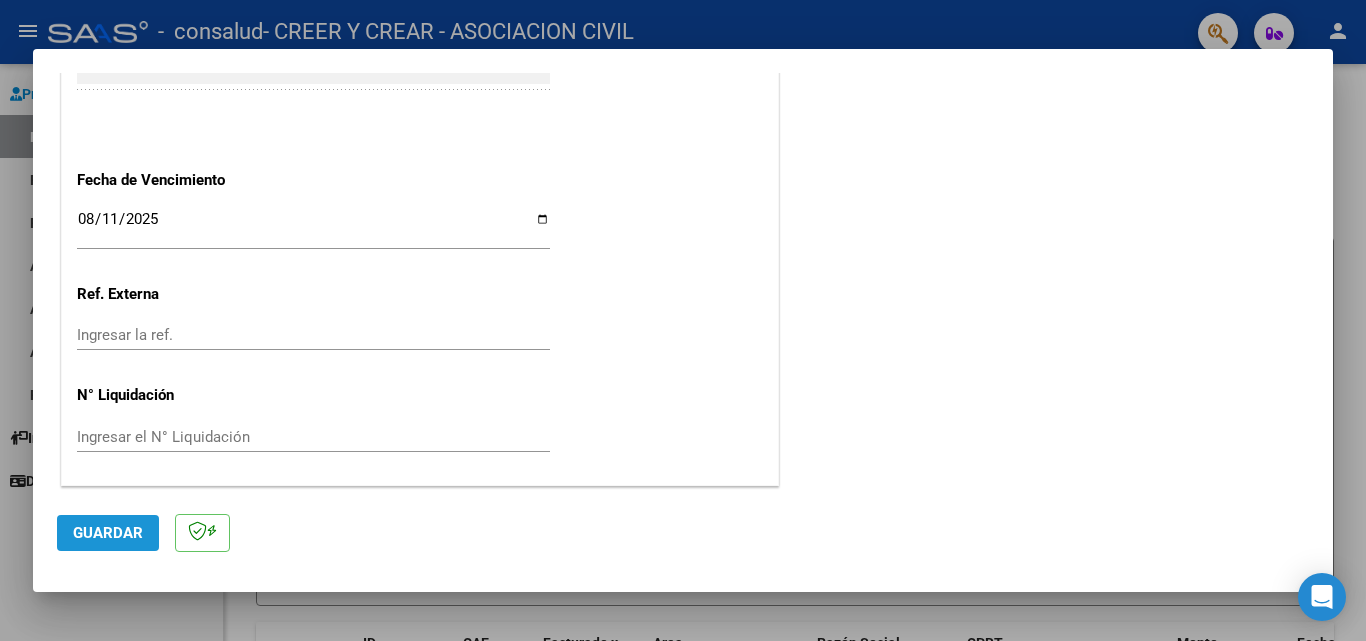 click on "Guardar" 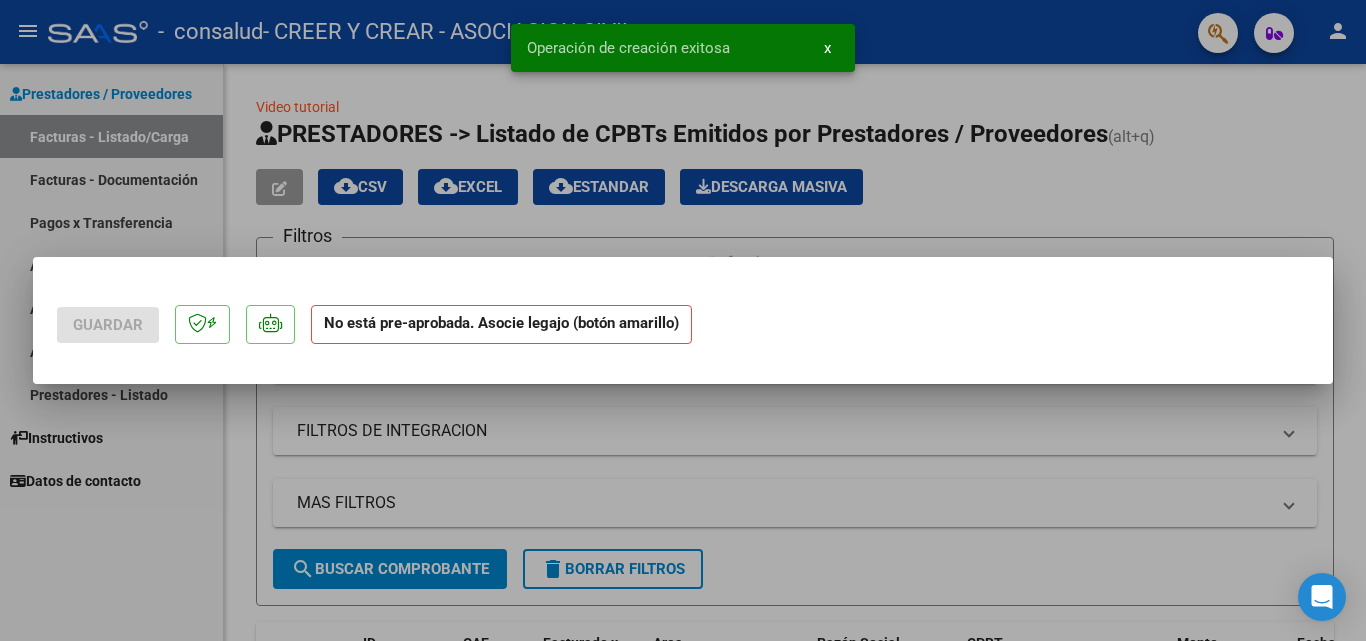 scroll, scrollTop: 0, scrollLeft: 0, axis: both 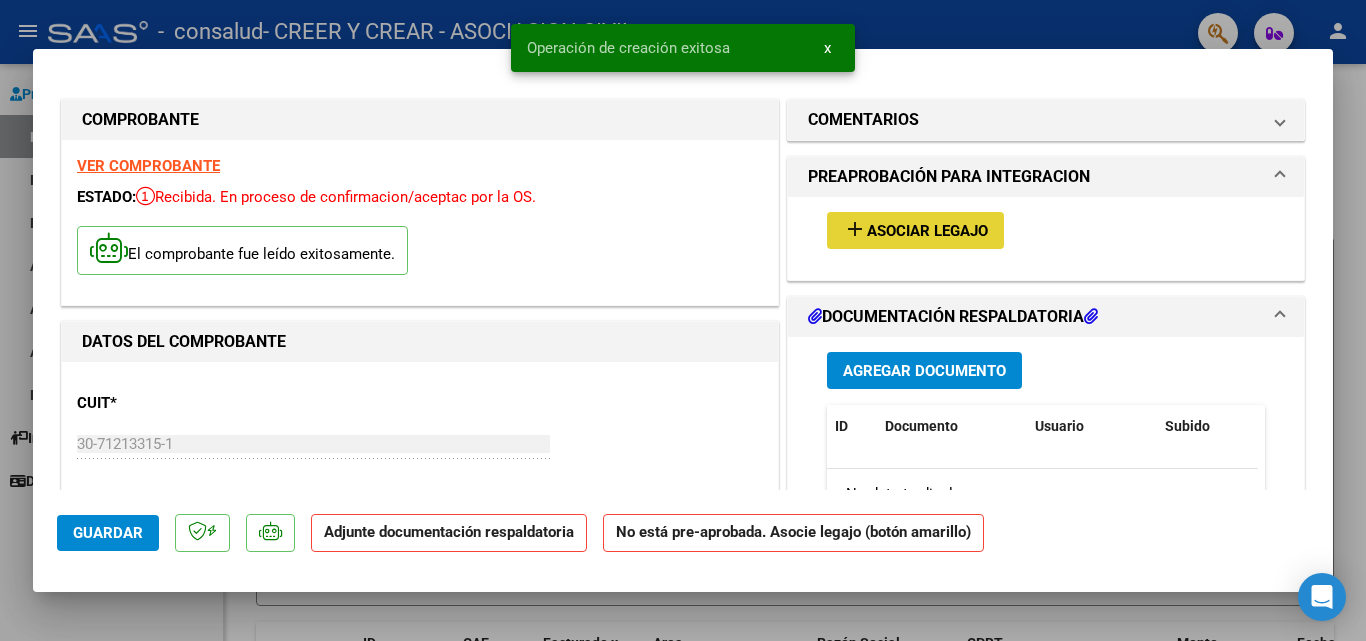 click on "add Asociar Legajo" at bounding box center [915, 230] 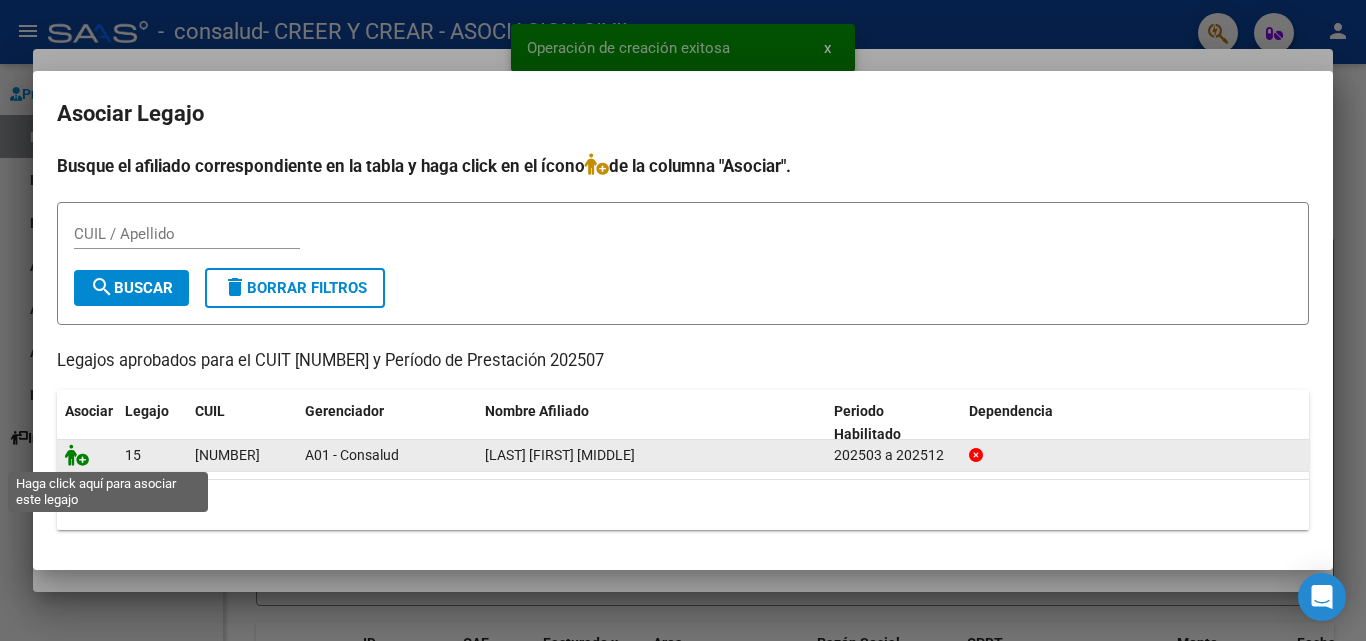 click 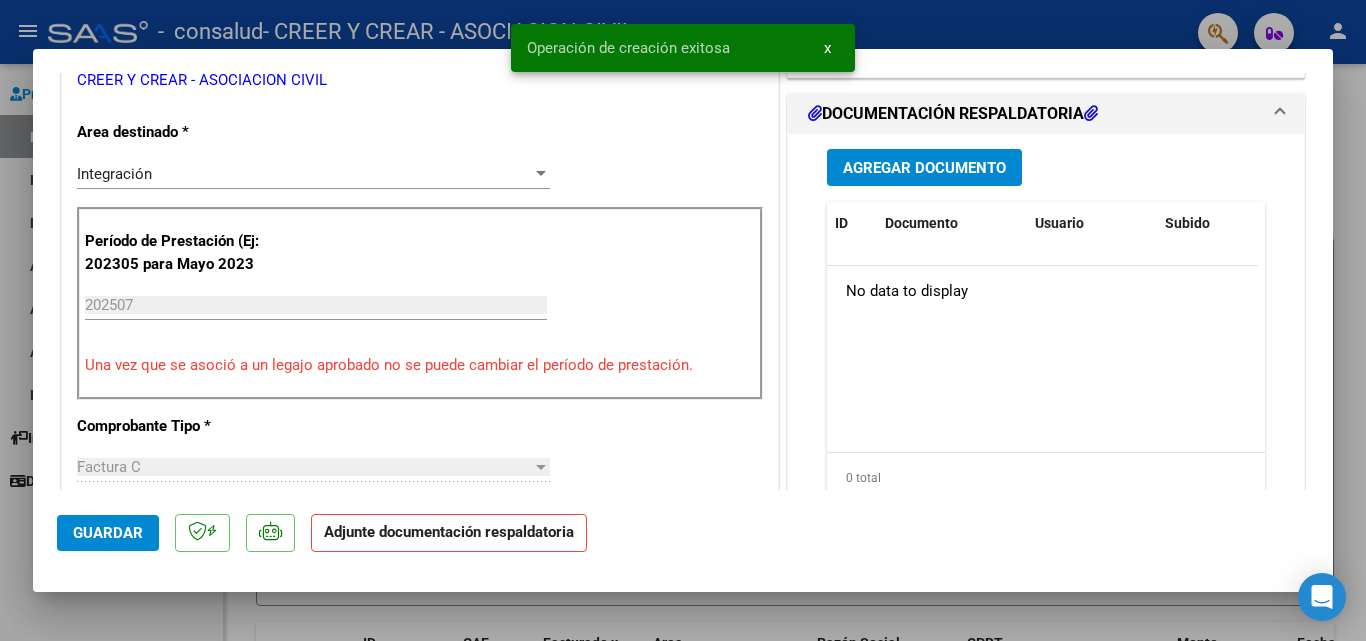 scroll, scrollTop: 500, scrollLeft: 0, axis: vertical 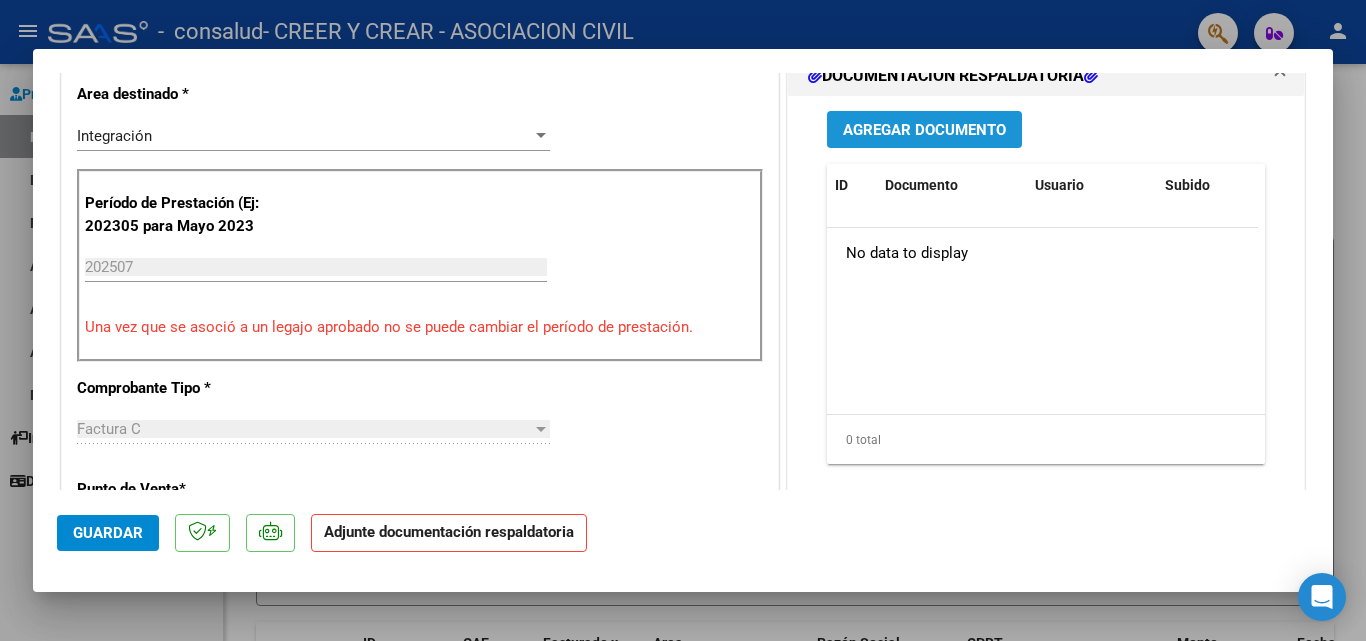 click on "Agregar Documento" at bounding box center [924, 130] 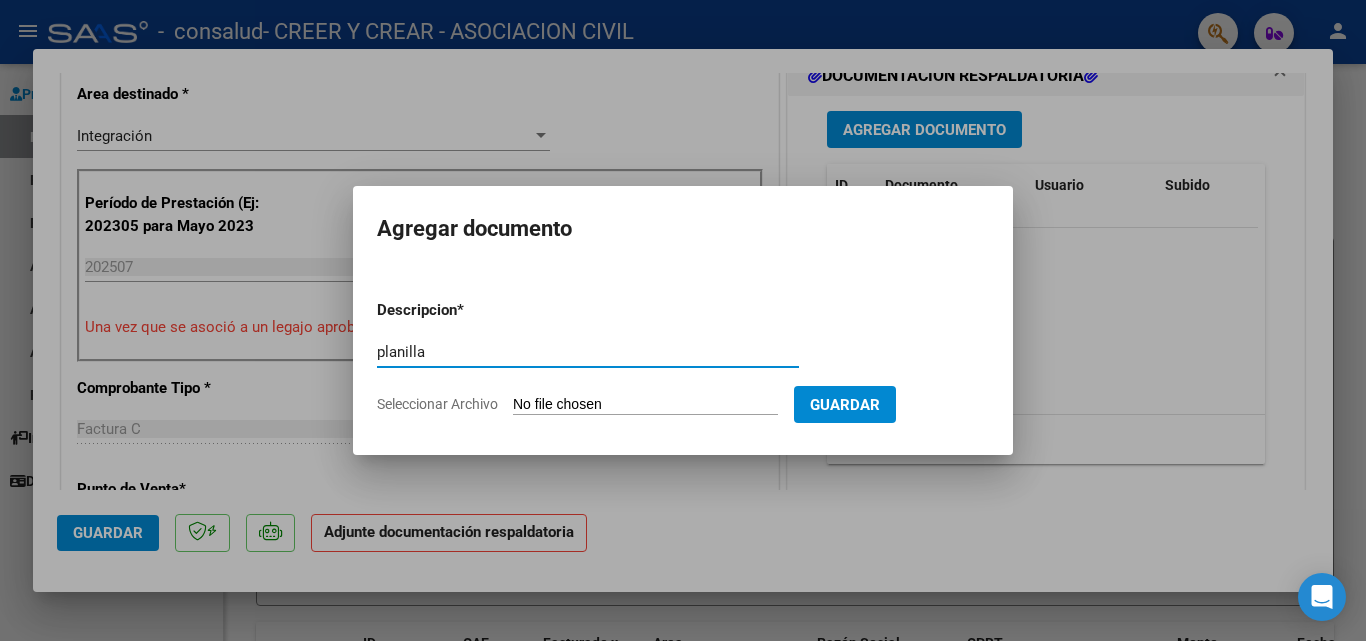 type on "planilla" 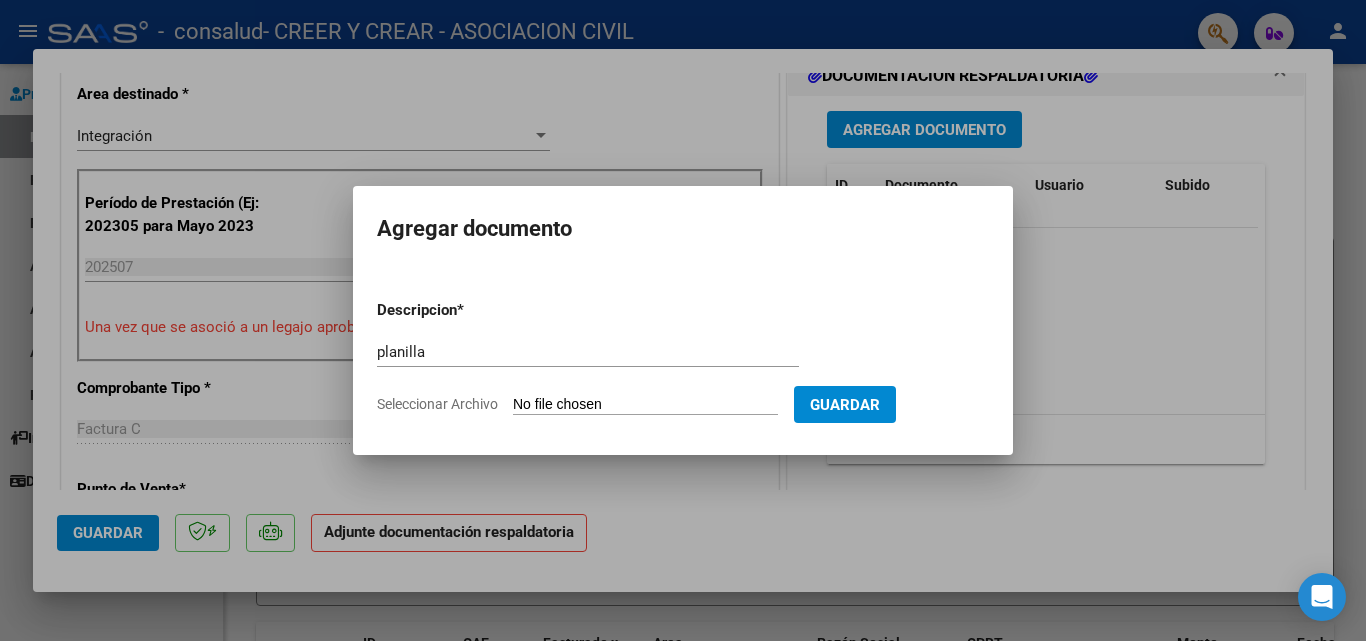 click on "Seleccionar Archivo" at bounding box center (645, 405) 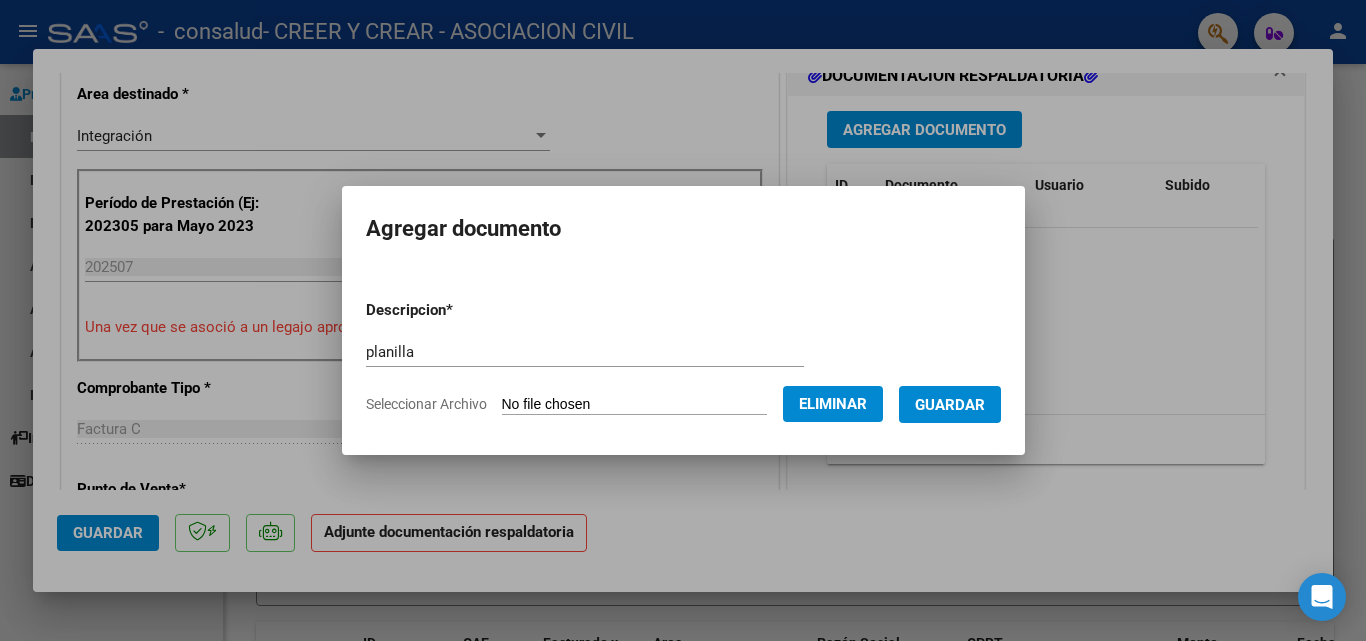 click on "Guardar" at bounding box center (950, 405) 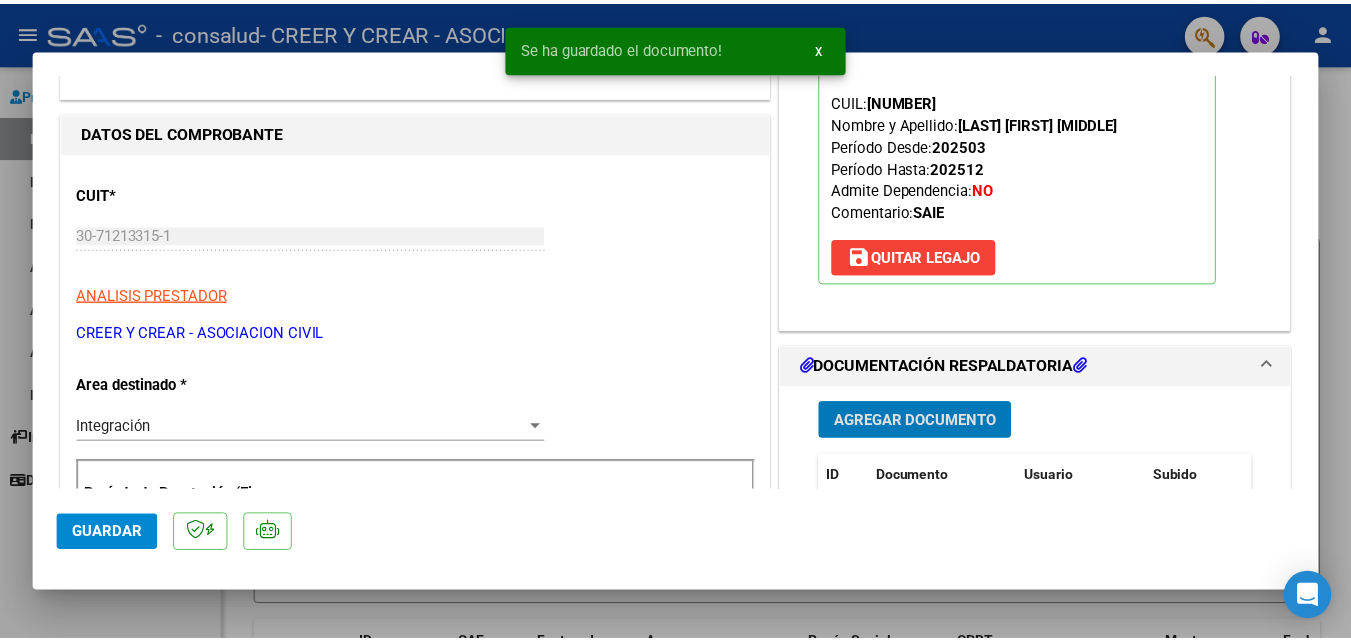 scroll, scrollTop: 200, scrollLeft: 0, axis: vertical 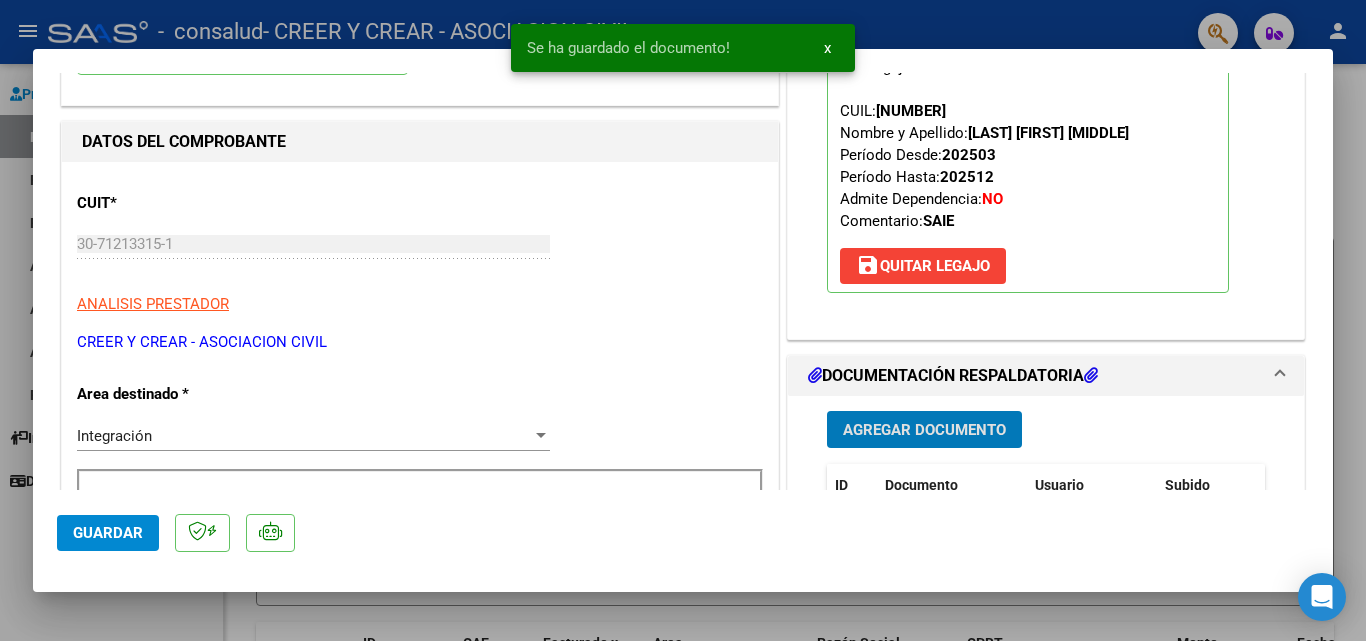 type 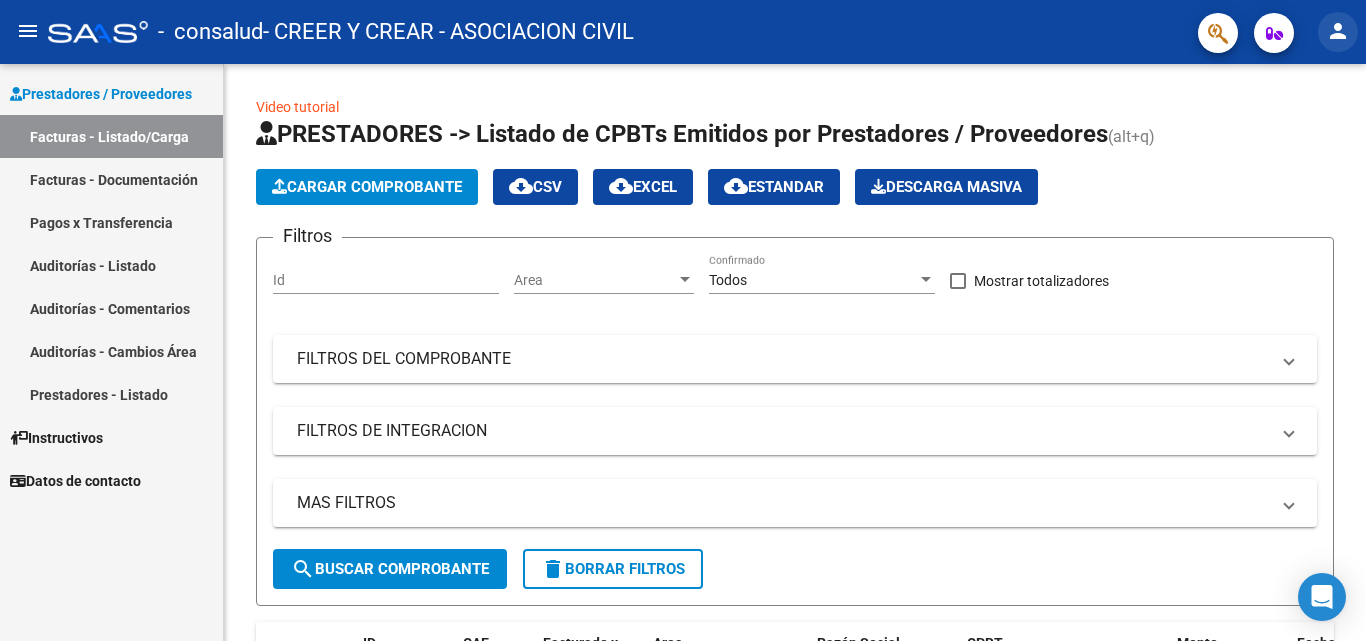 click on "person" 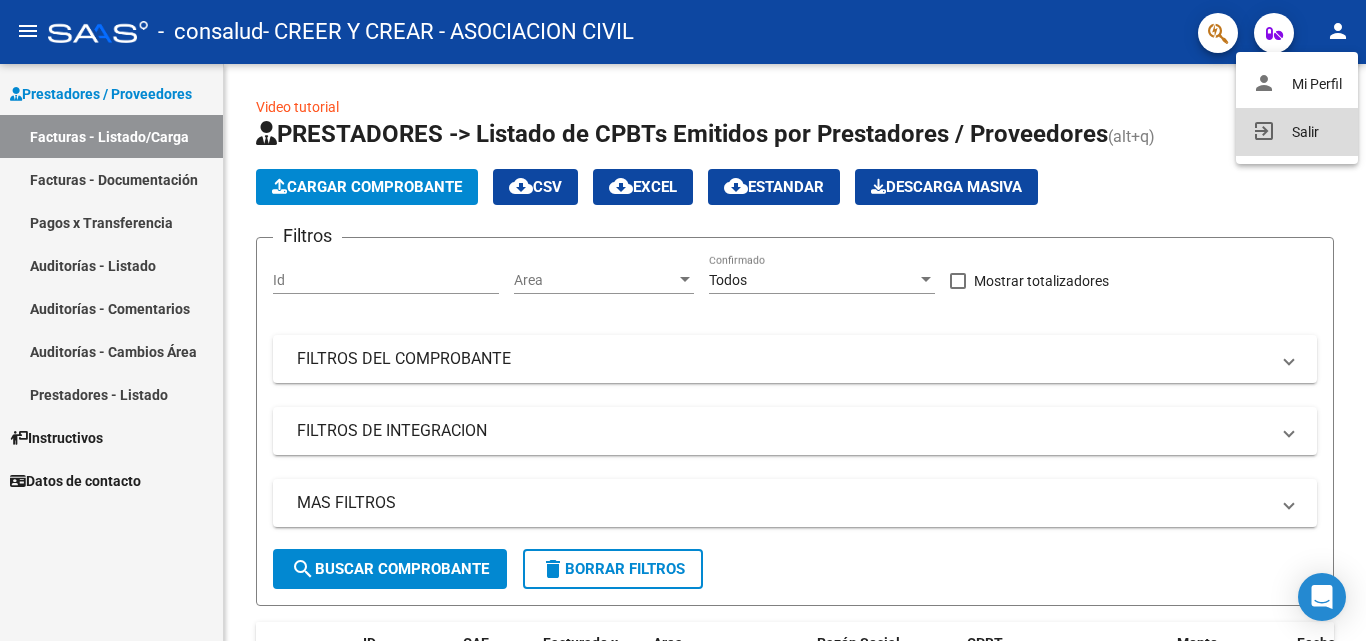 click on "exit_to_app  Salir" at bounding box center [1297, 132] 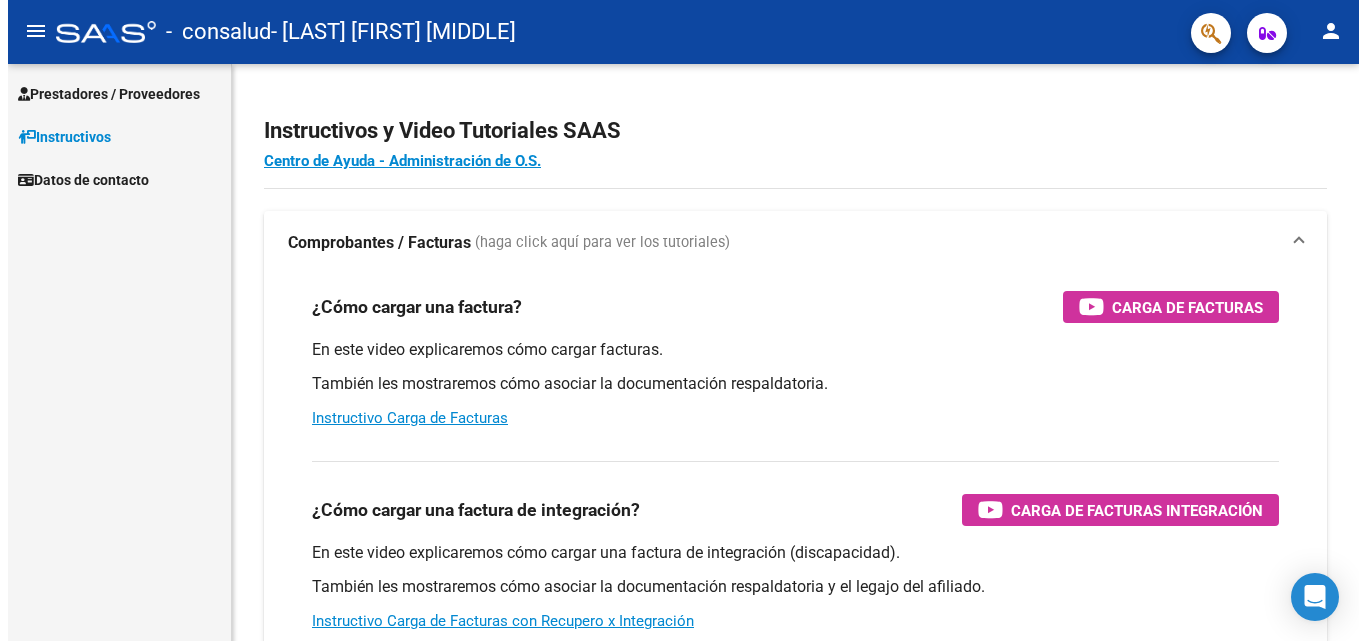 scroll, scrollTop: 0, scrollLeft: 0, axis: both 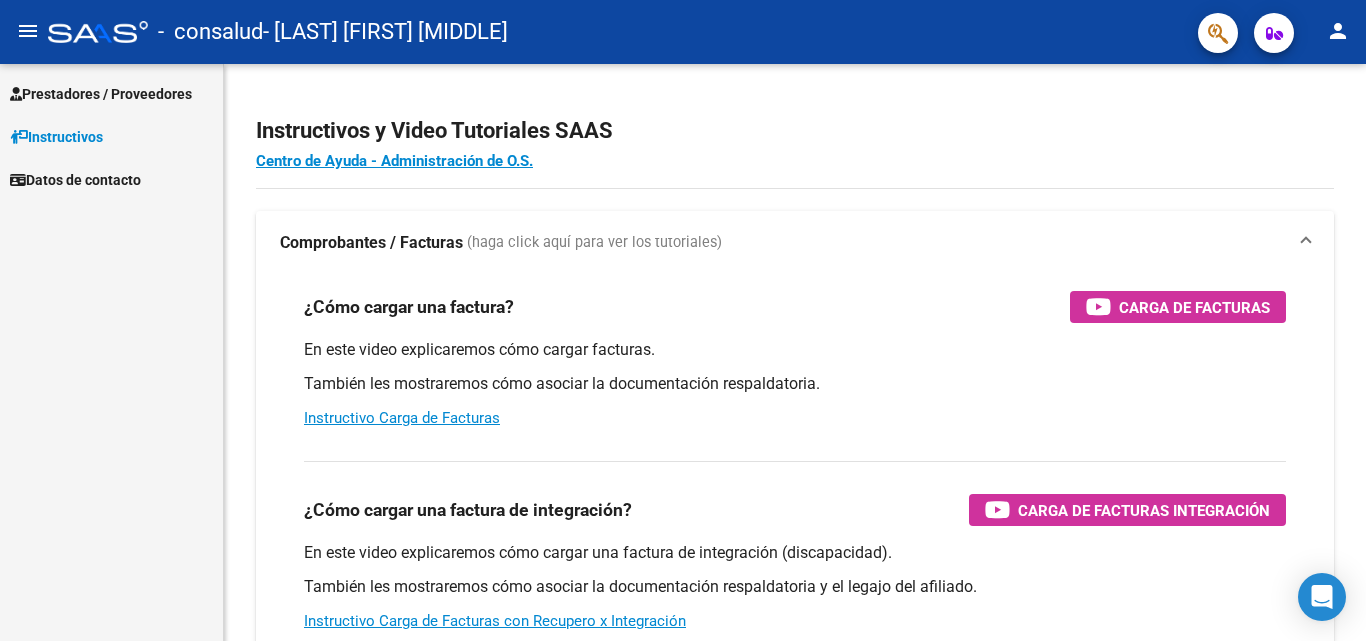 click on "Prestadores / Proveedores" at bounding box center [101, 94] 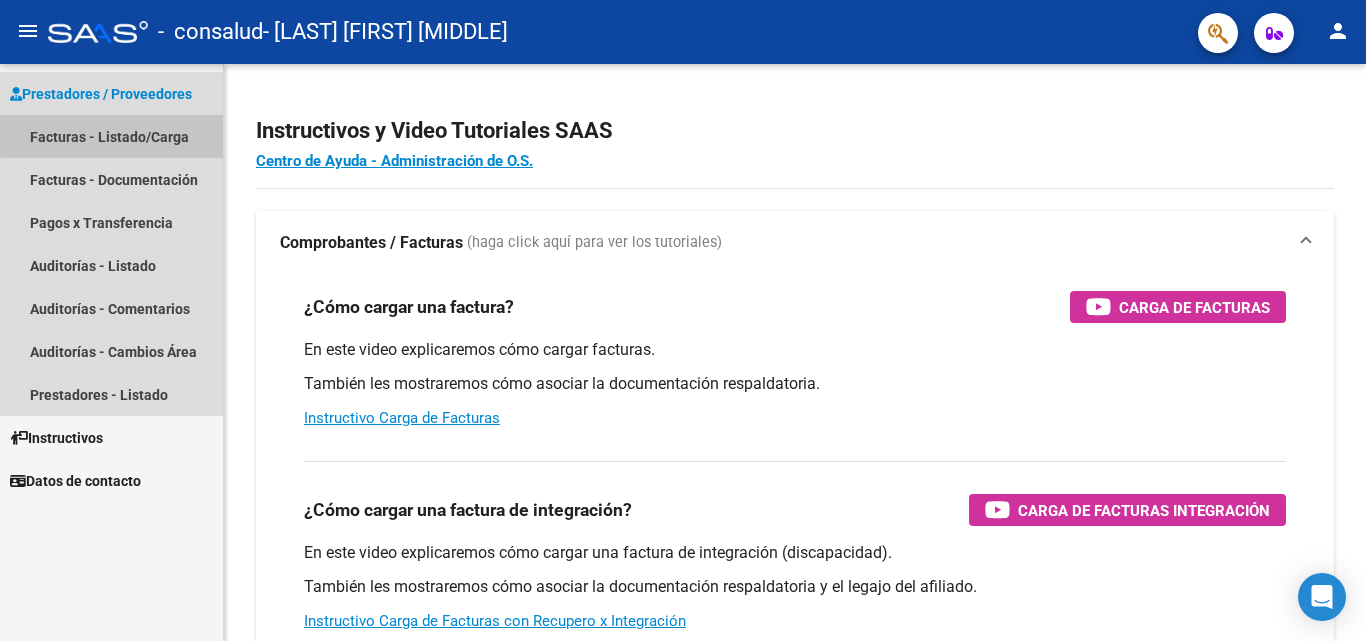 click on "Facturas - Listado/Carga" at bounding box center (111, 136) 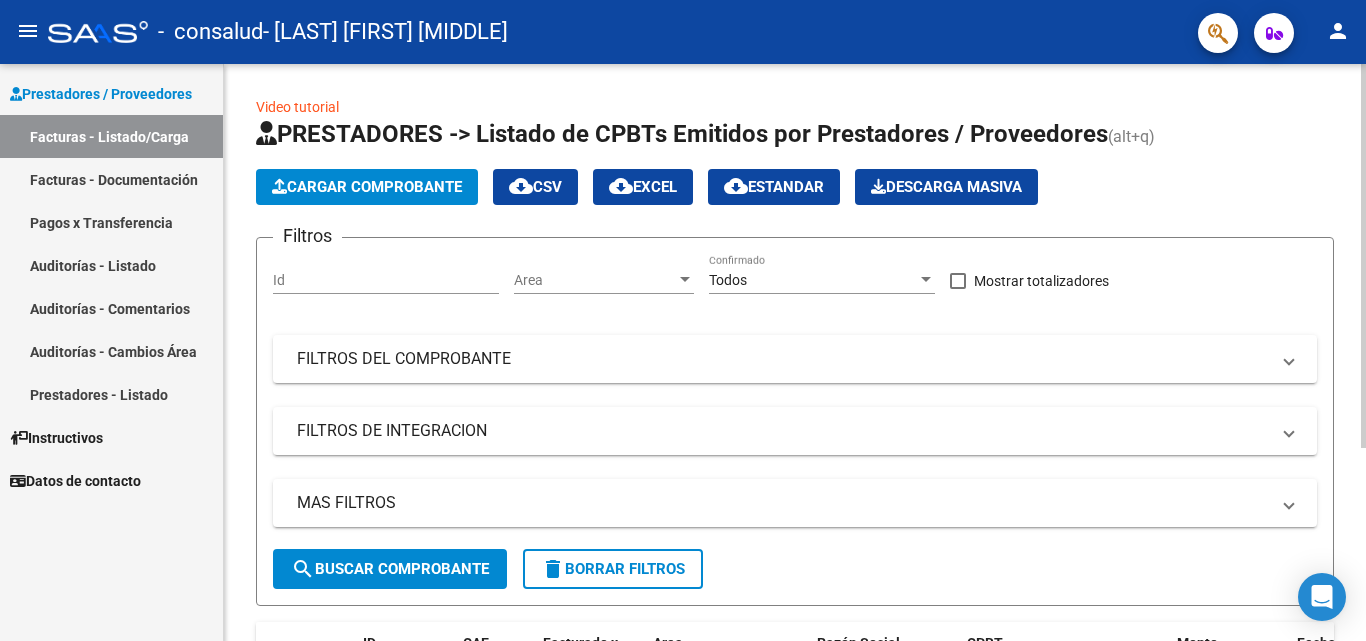 click on "Cargar Comprobante" 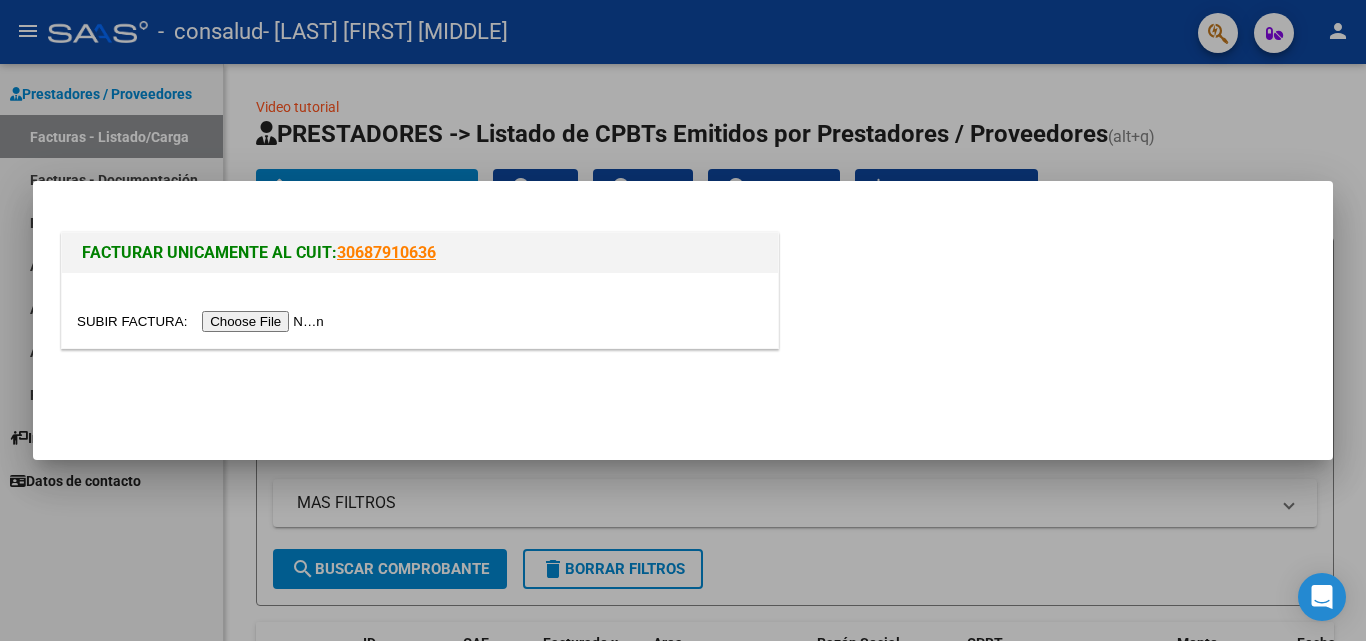 click at bounding box center (203, 321) 